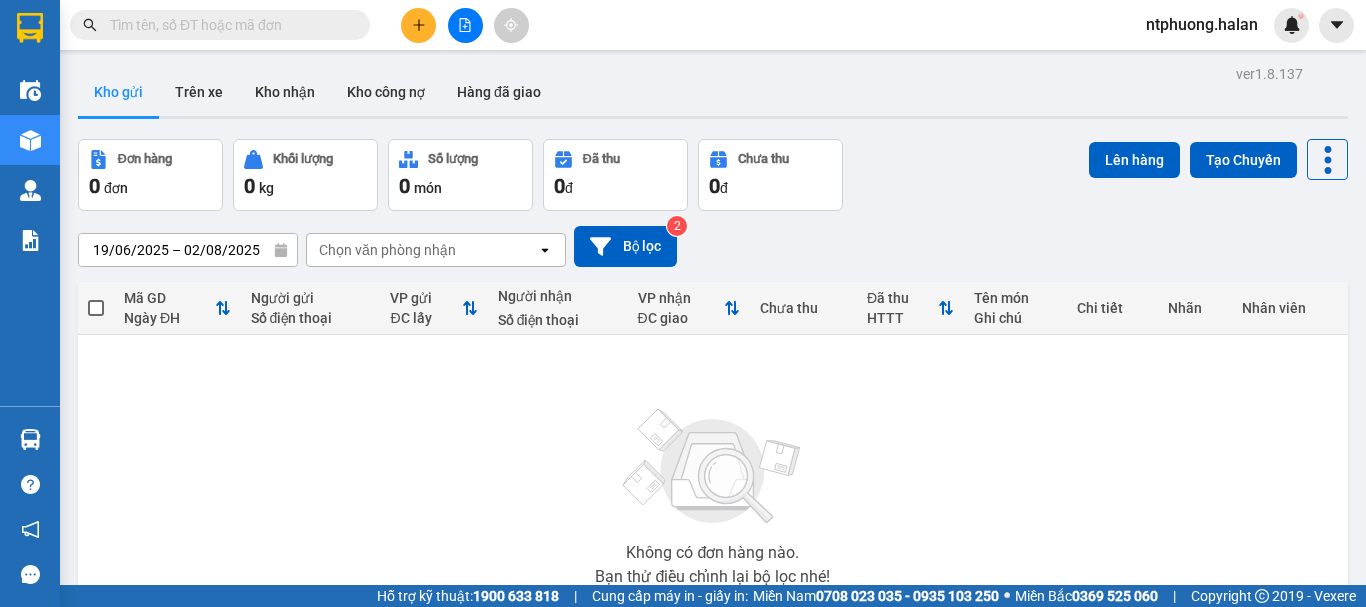 scroll, scrollTop: 0, scrollLeft: 0, axis: both 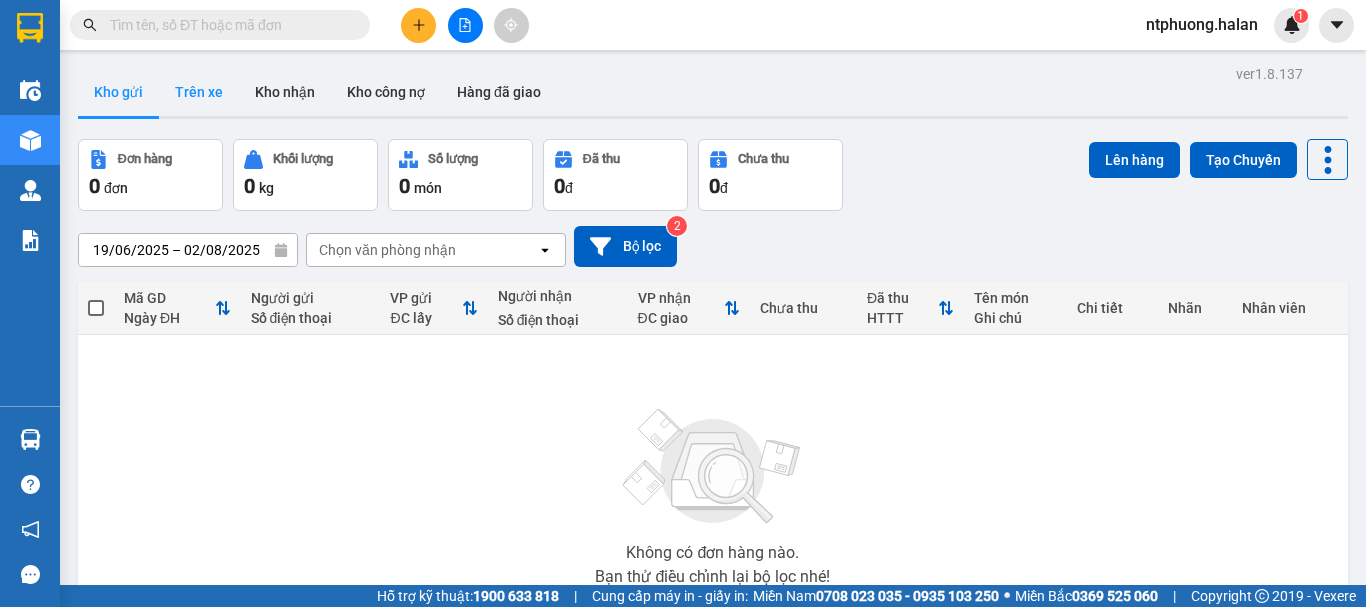 click on "Trên xe" at bounding box center (199, 92) 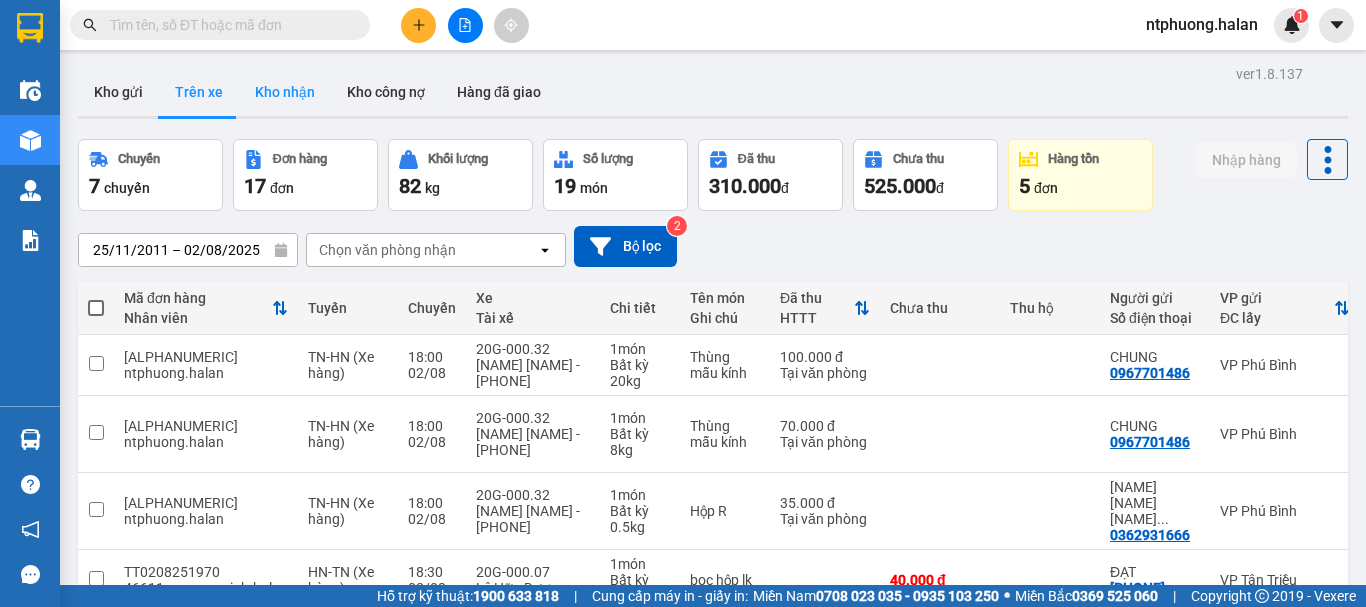 click on "Kho nhận" at bounding box center [285, 92] 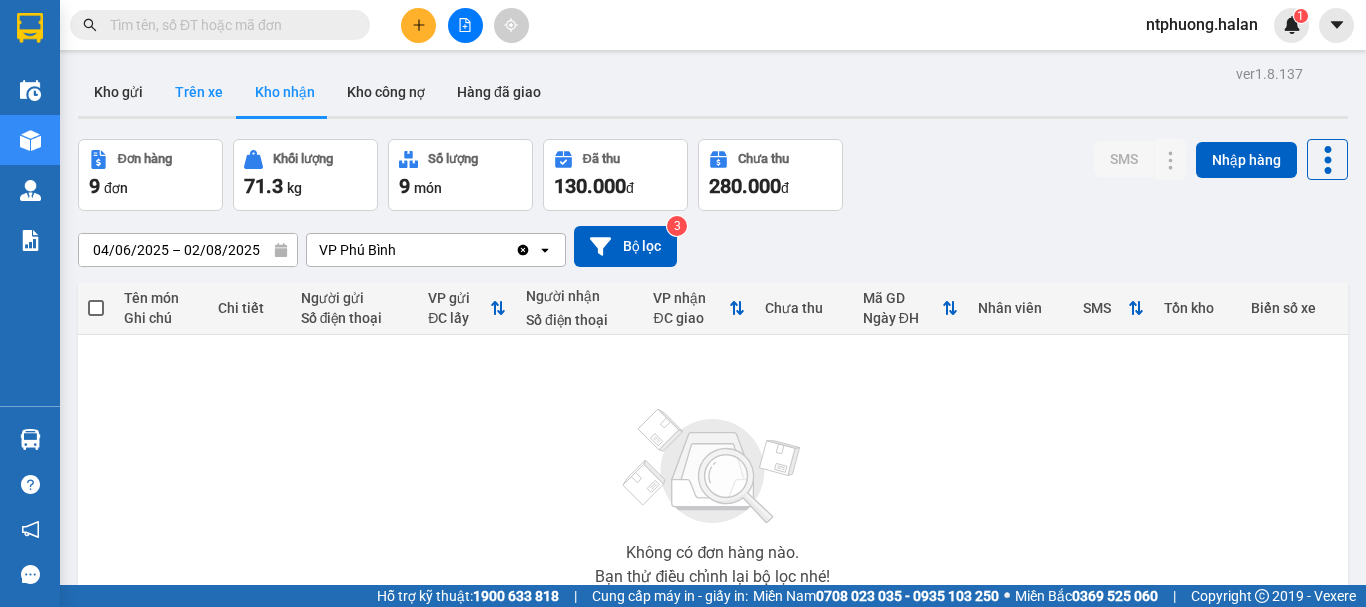 click on "Trên xe" at bounding box center [199, 92] 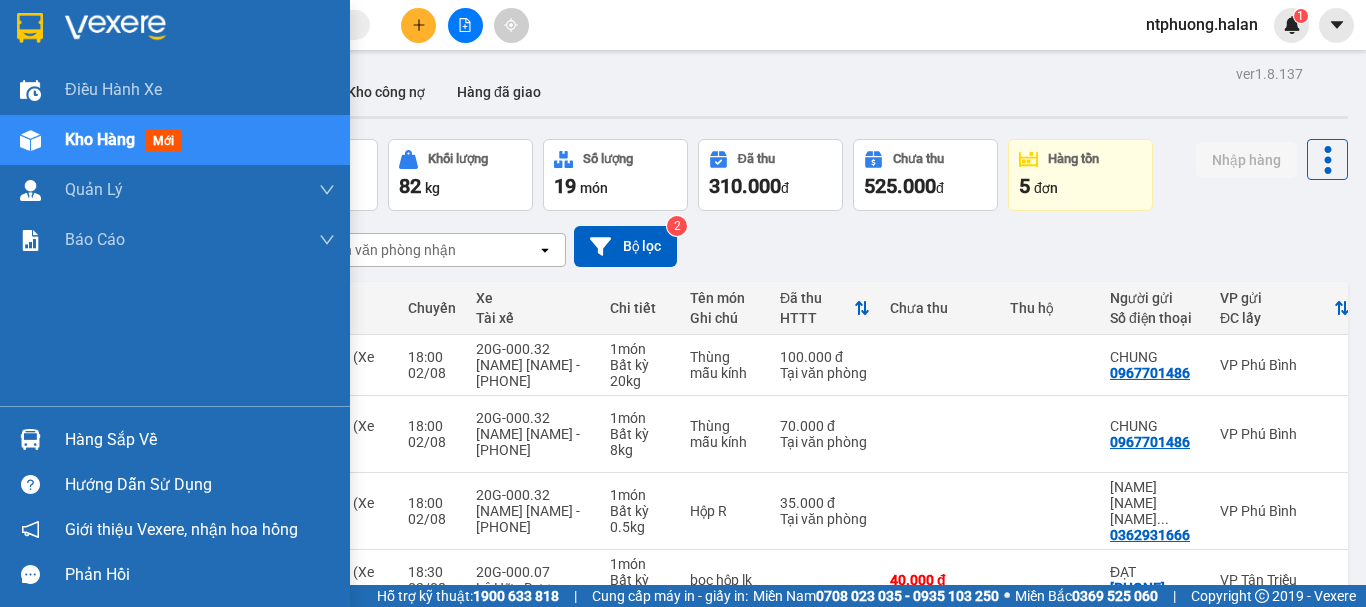 drag, startPoint x: 91, startPoint y: 430, endPoint x: 105, endPoint y: 426, distance: 14.56022 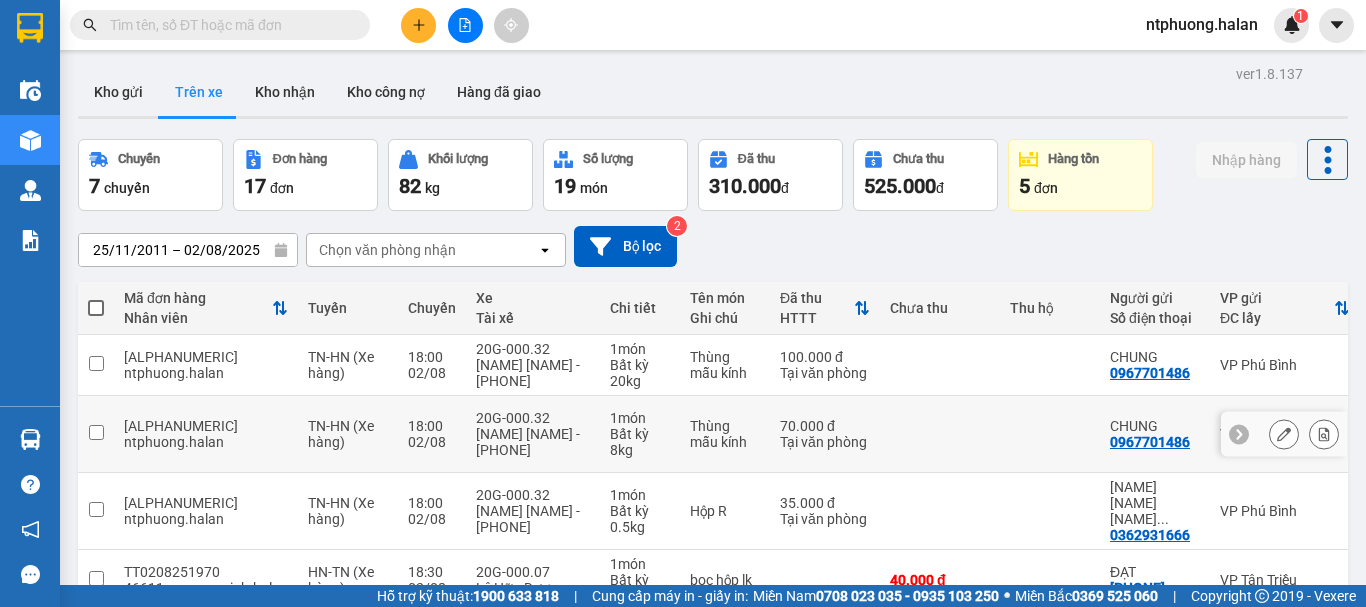 click on "Kết quả tìm kiếm ( 0 )  Bộ lọc  Thuộc VP này No Data ntphuong.halan 1     Điều hành xe     Kho hàng mới     Quản Lý Quản lý chuyến Quản lý kiểm kho     Báo cáo 12. Thống kê đơn đối tác 2. Doanh thu thực tế theo từng văn phòng 4. Thống kê đơn hàng theo văn phòng Hàng sắp về Hướng dẫn sử dụng Giới thiệu Vexere, nhận hoa hồng Phản hồi Phần mềm hỗ trợ bạn tốt chứ? ver  1.8.137 Kho gửi Trên xe Kho nhận Kho công nợ Hàng đã giao Chuyến 7 chuyến Đơn hàng 17 đơn Khối lượng 82 kg Số lượng 19 món Đã thu 310.000  đ Chưa thu 525.000  đ Hàng tồn 5 đơn Nhập hàng [DATE] – [DATE] Press the down arrow key to interact with the calendar and select a date. Press the escape button to close the calendar. Selected date range is from [DATE] to [DATE]. Chọn văn phòng nhận open Bộ lọc 2 Mã đơn hàng Nhân viên Tuyến Chuyến Xe Tài xế Chi tiết Tên món 1" at bounding box center (683, 303) 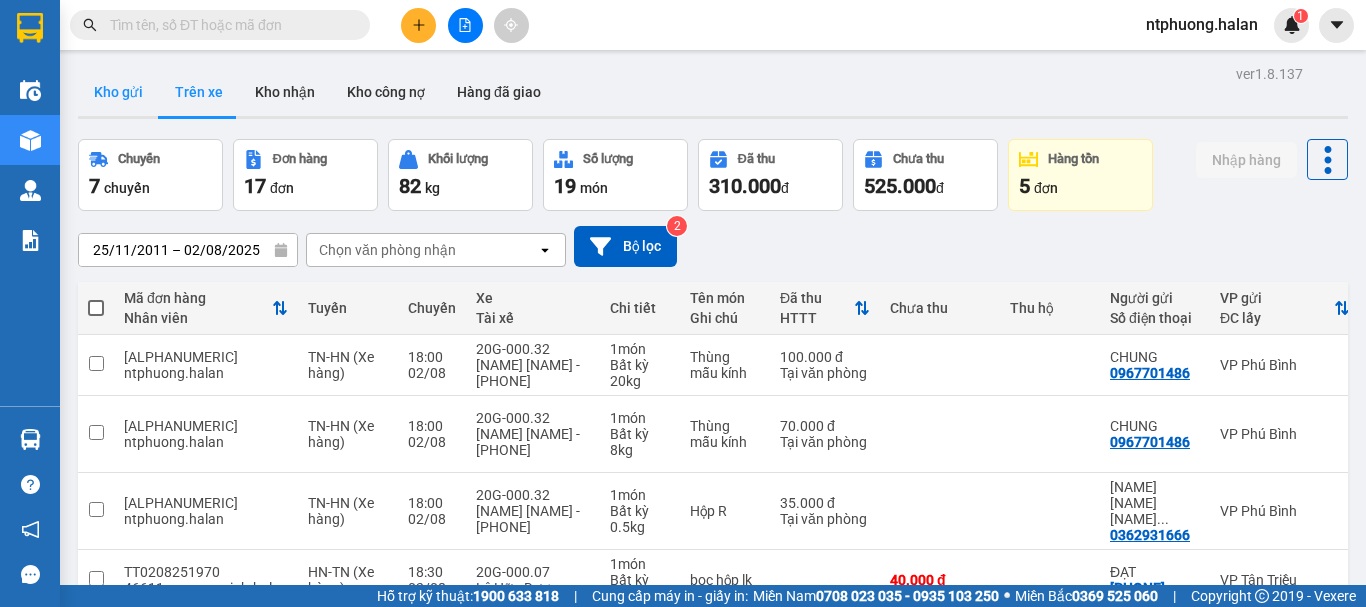 click on "Kho gửi" at bounding box center [118, 92] 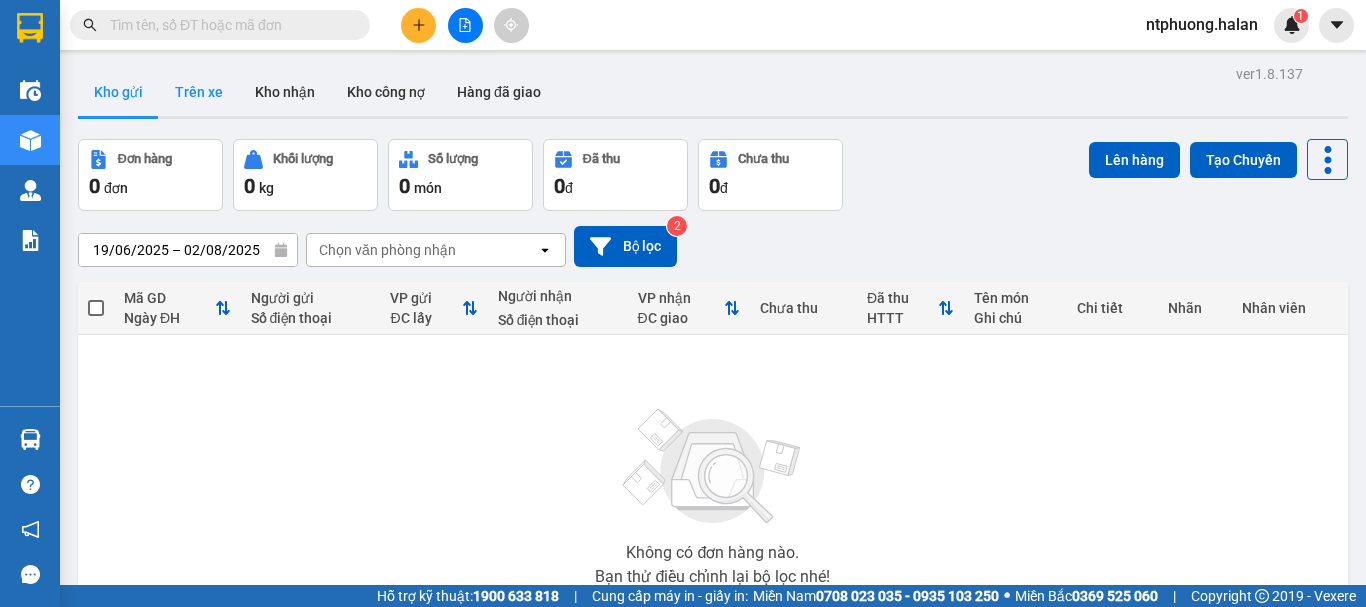 click on "Trên xe" at bounding box center (199, 92) 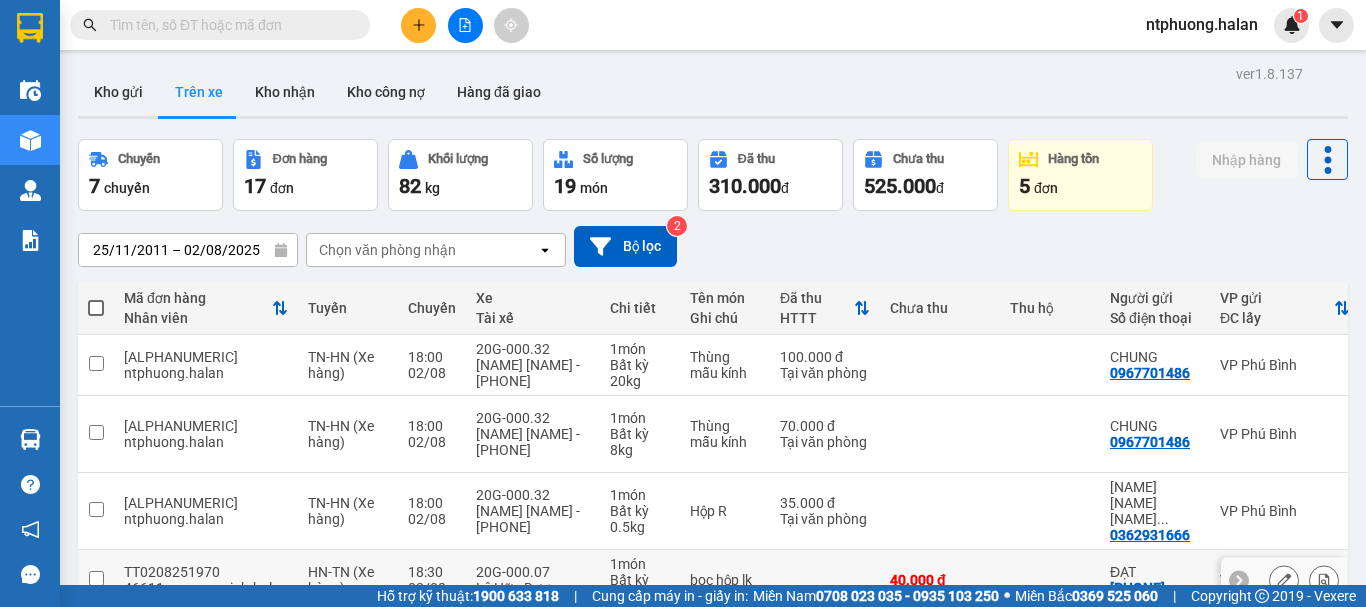 scroll, scrollTop: 200, scrollLeft: 0, axis: vertical 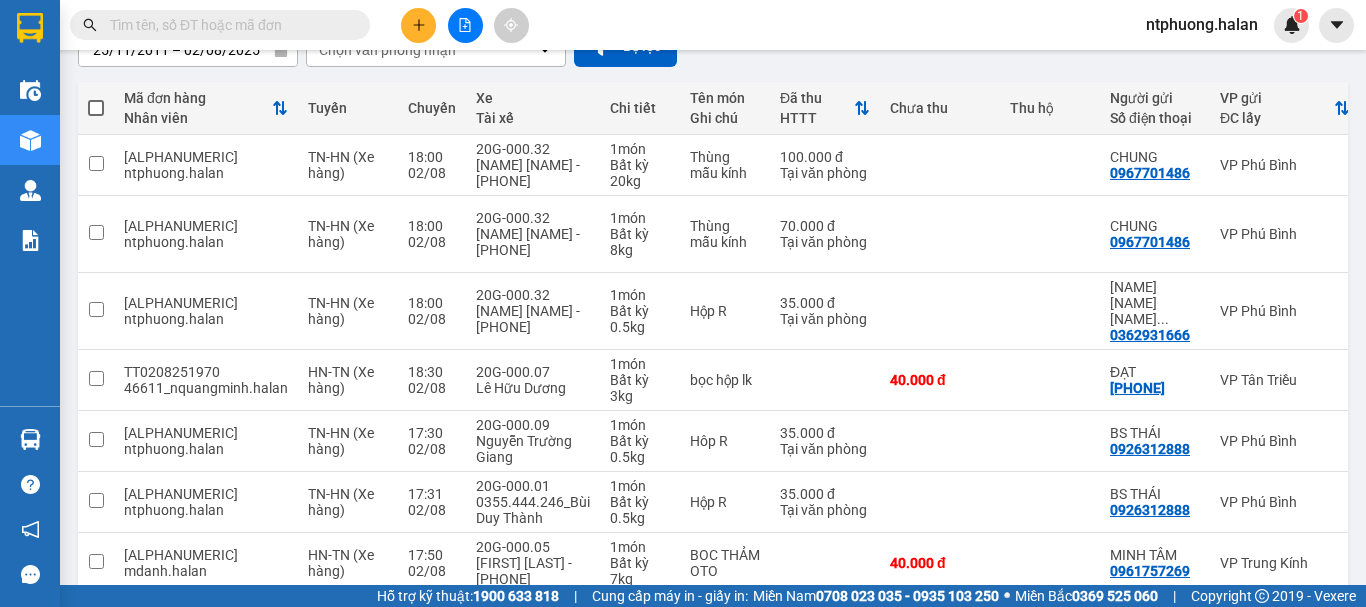 click on "Kết quả tìm kiếm ( 0 )  Bộ lọc  Thuộc VP này No Data" at bounding box center [195, 25] 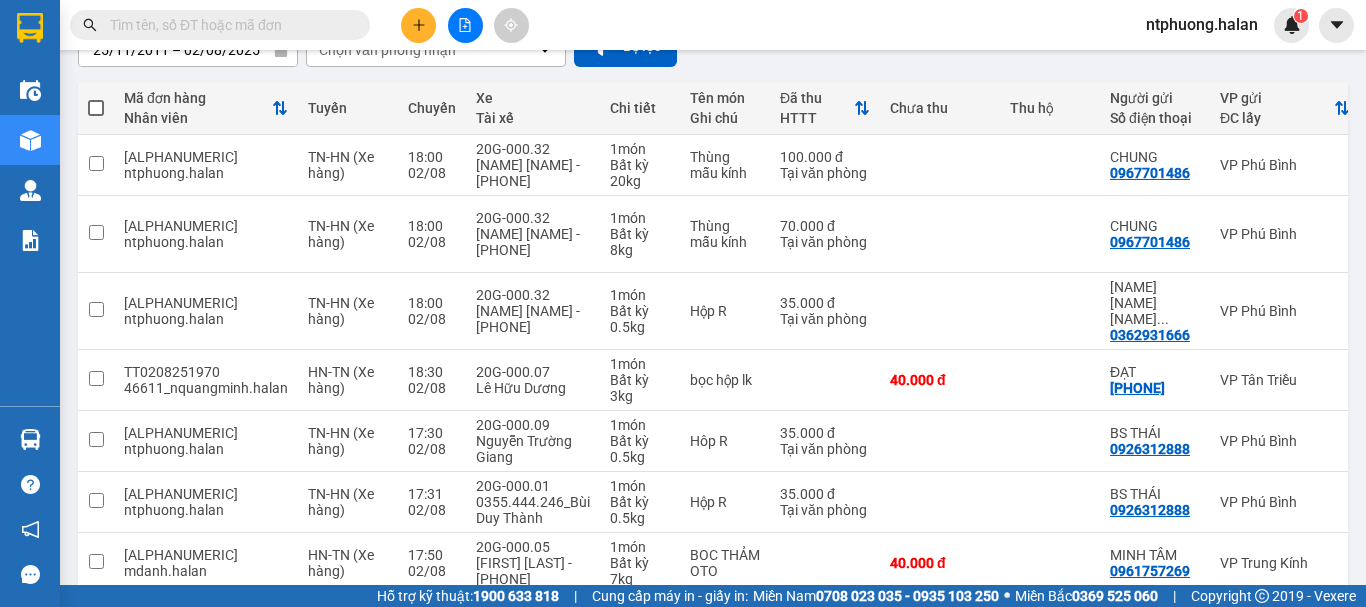 click at bounding box center (228, 25) 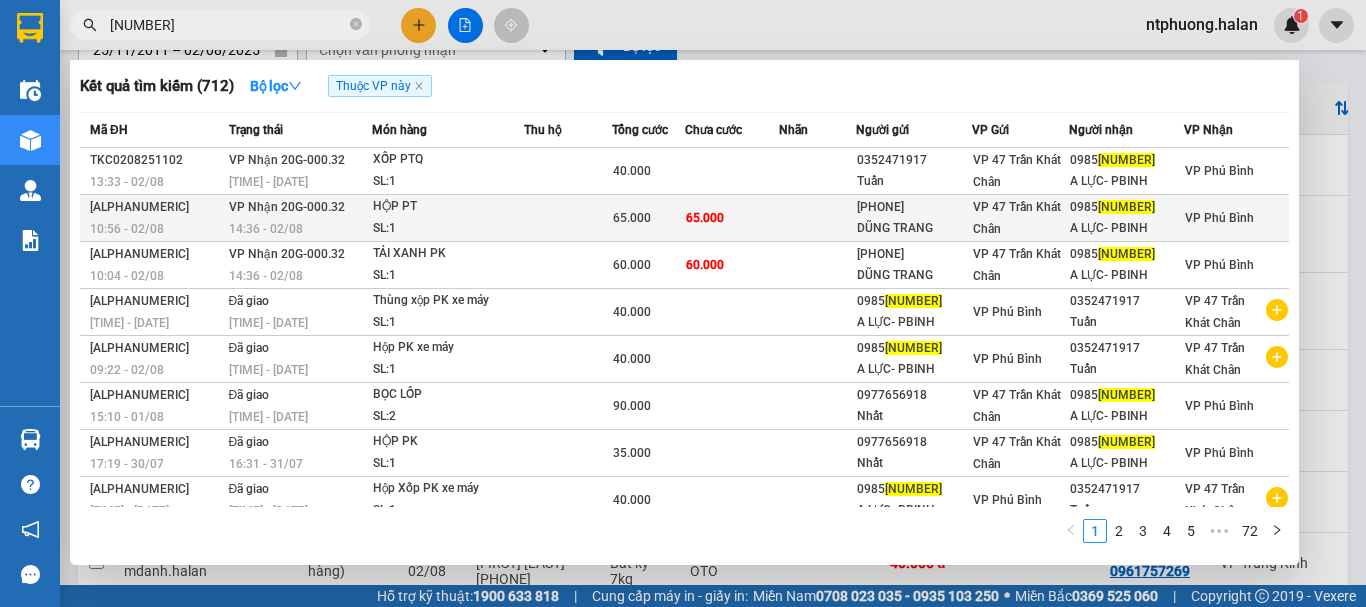 type on "[NUMBER]" 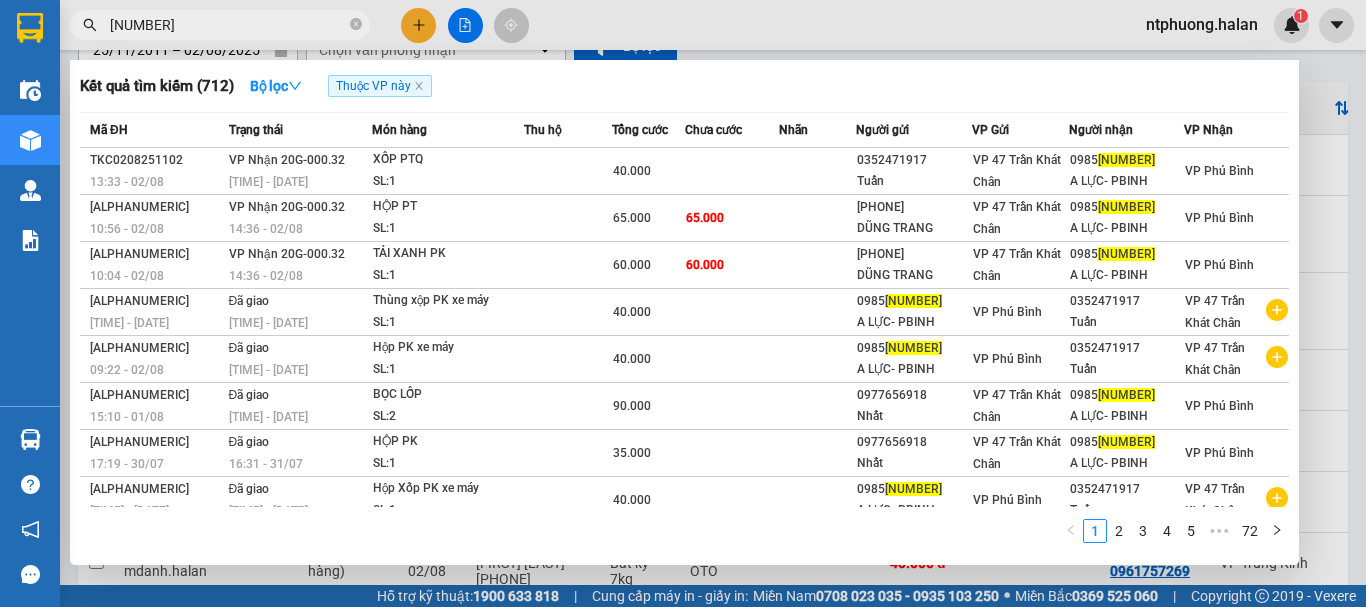 click on "[ALPHANUMERIC]" at bounding box center (156, 207) 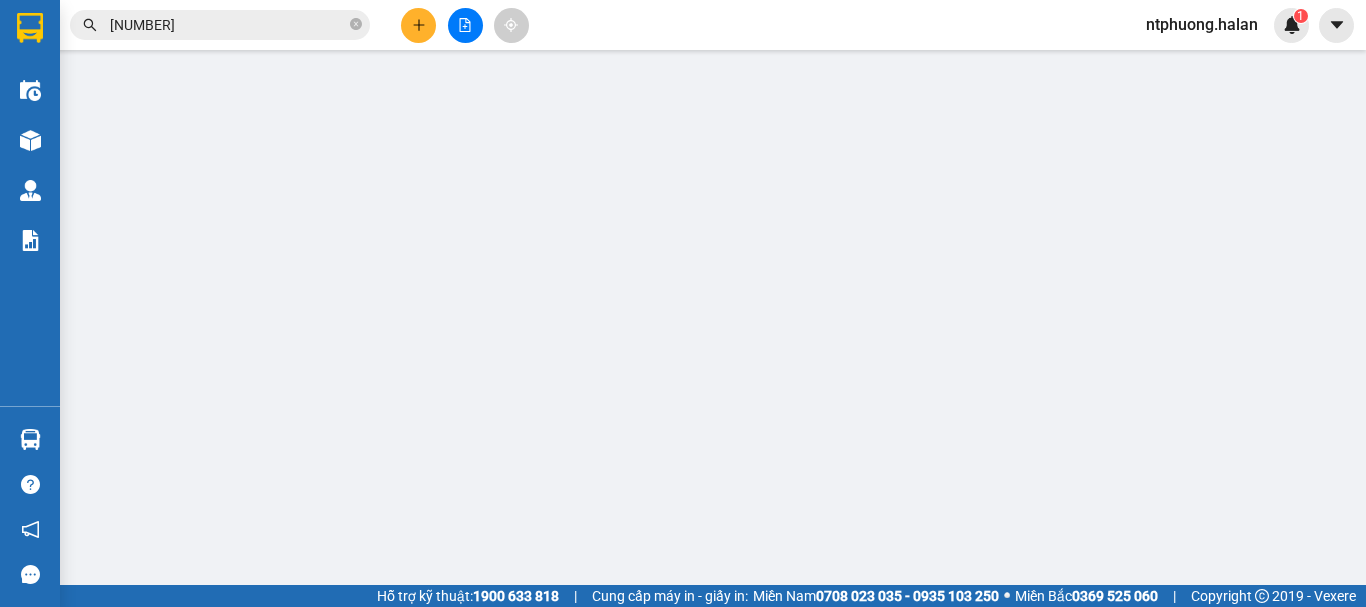 scroll, scrollTop: 0, scrollLeft: 0, axis: both 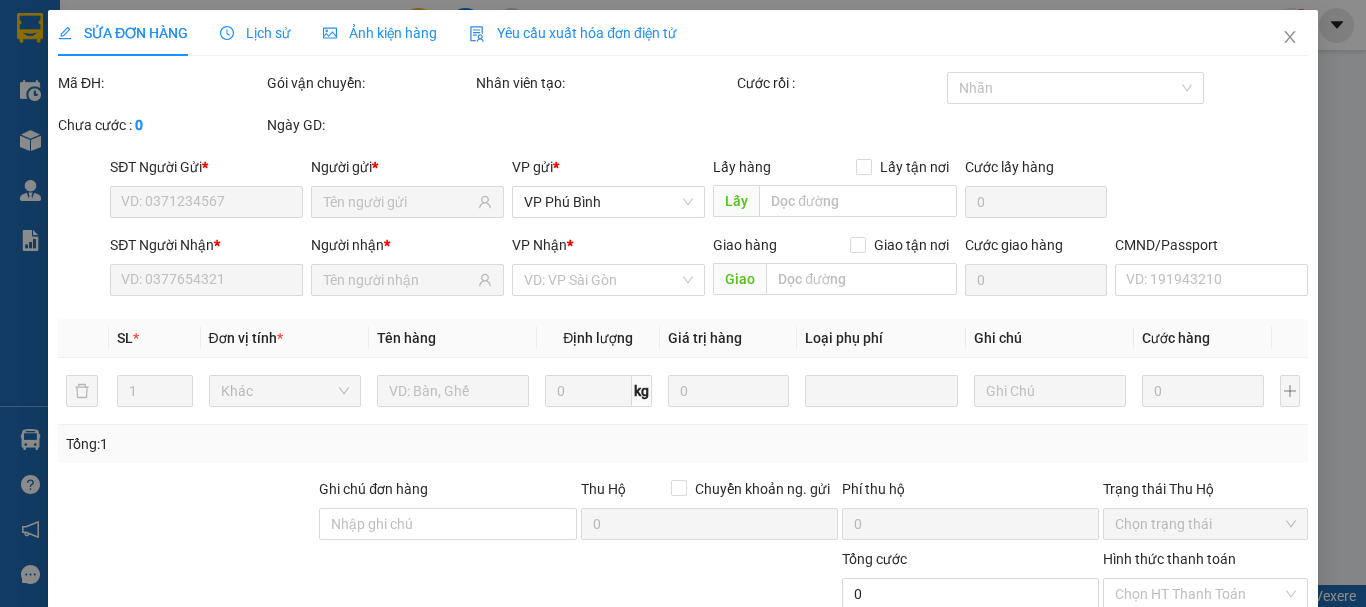 type on "[PHONE]" 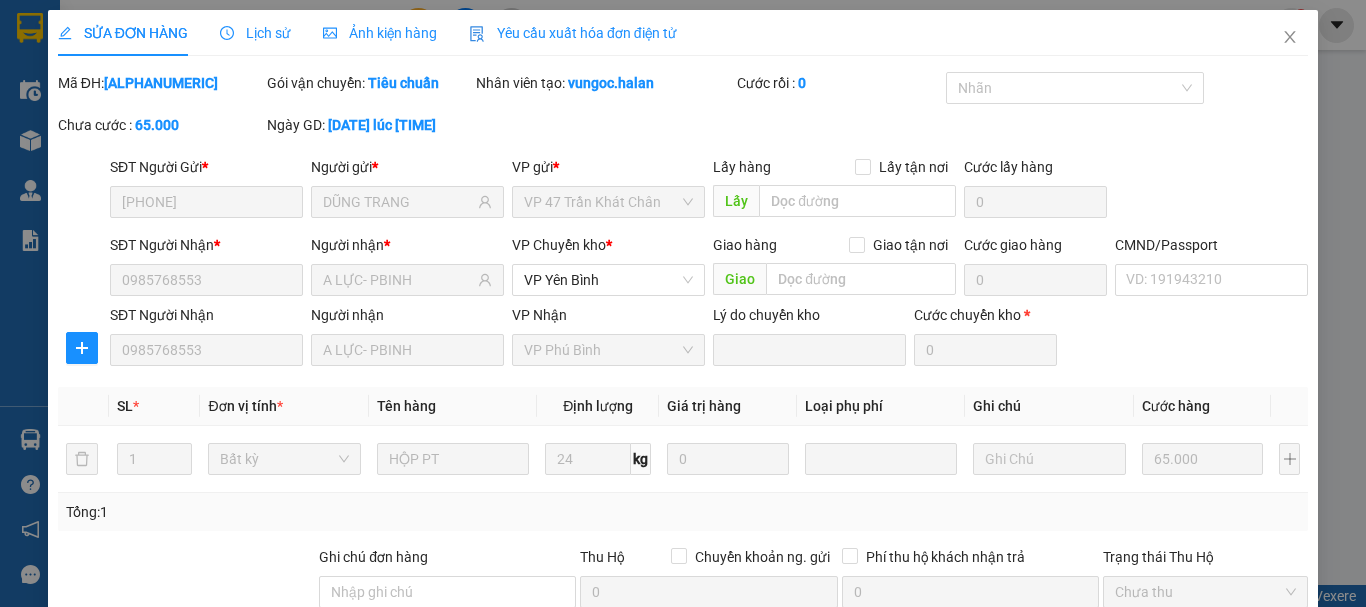 scroll, scrollTop: 245, scrollLeft: 0, axis: vertical 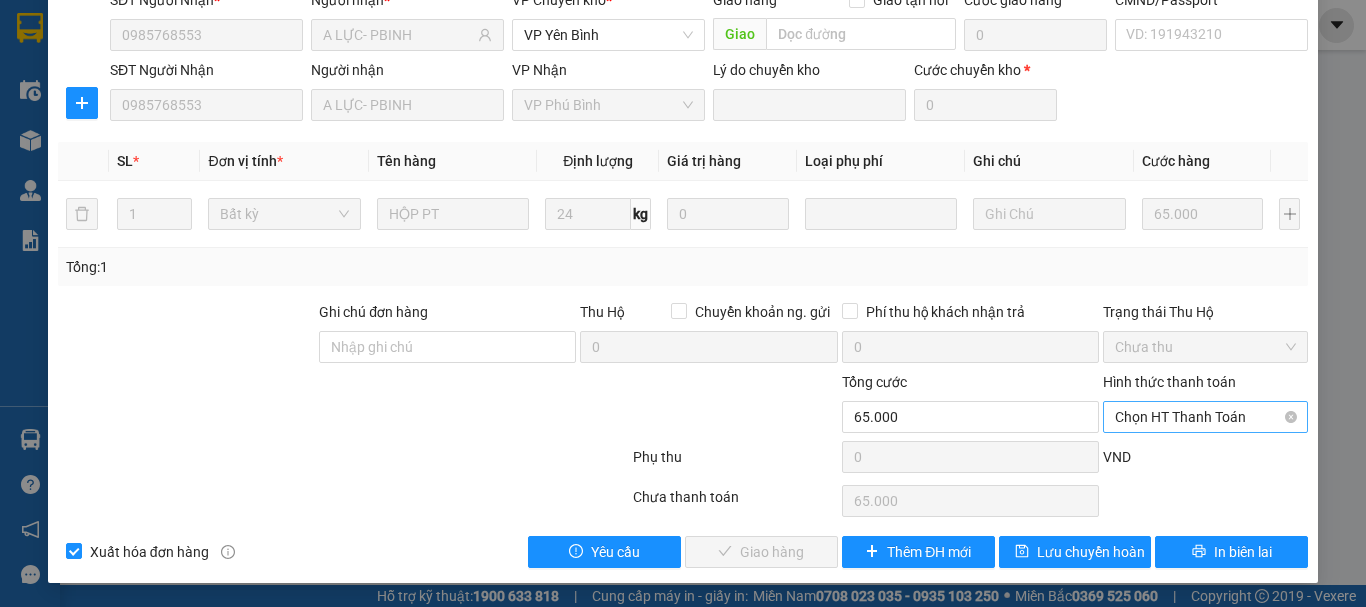 click on "Chọn HT Thanh Toán" at bounding box center [1205, 417] 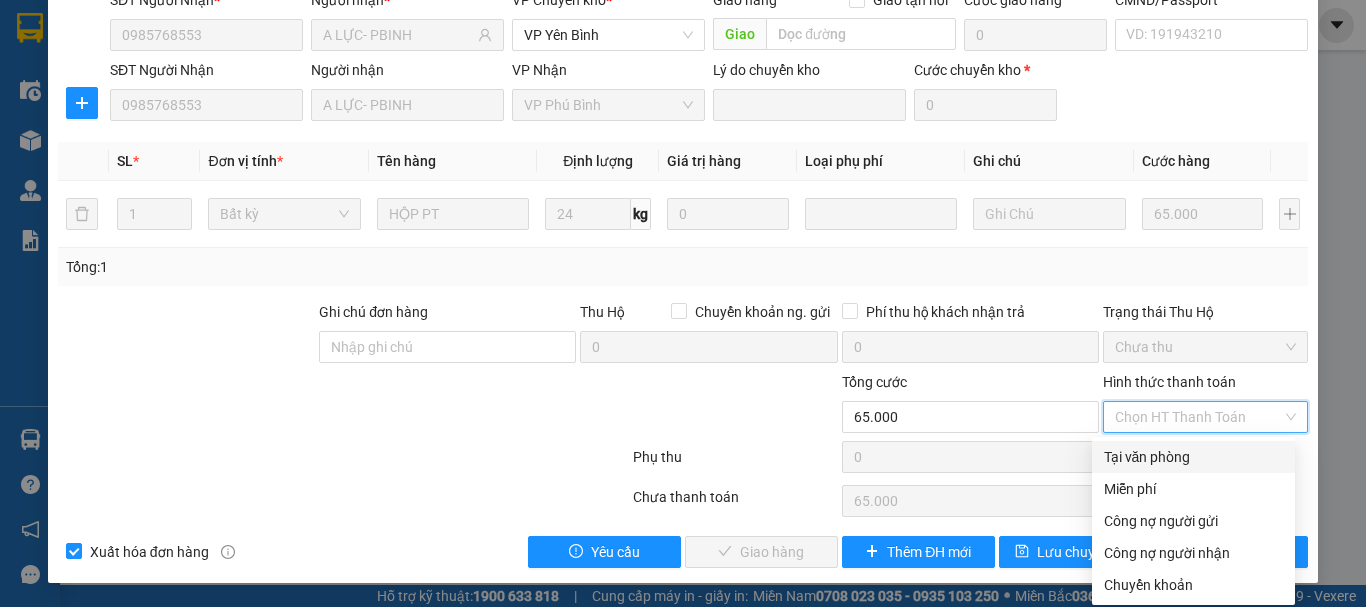 drag, startPoint x: 1162, startPoint y: 460, endPoint x: 1059, endPoint y: 498, distance: 109.786156 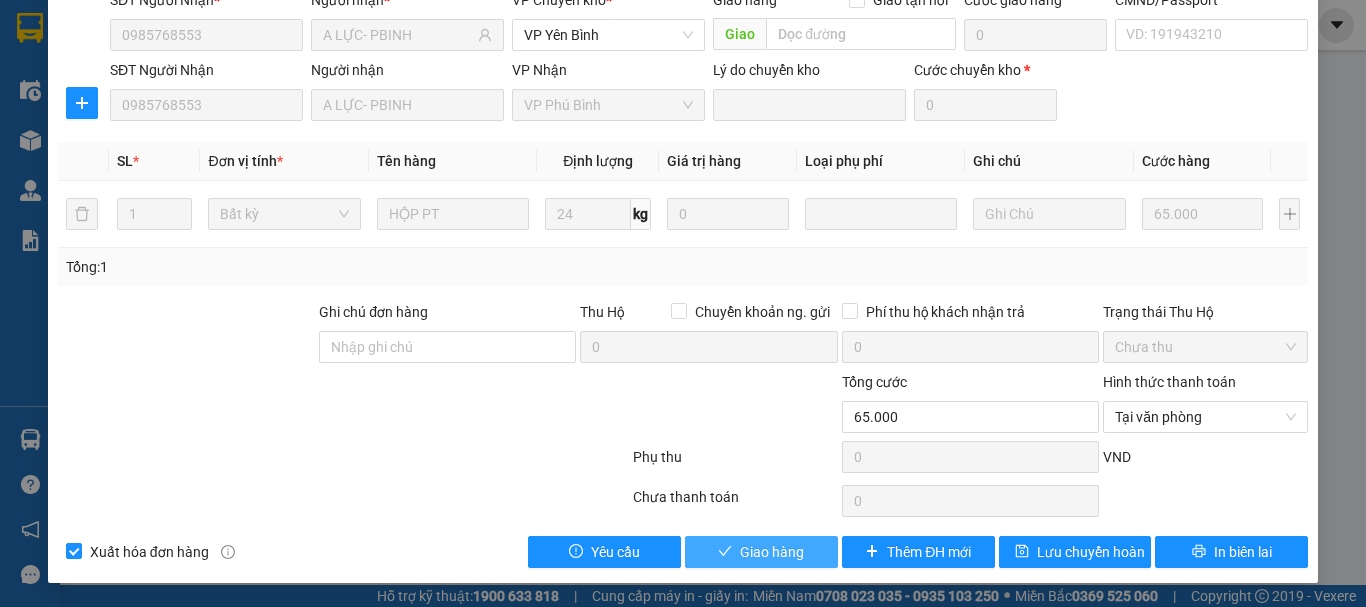 click on "Giao hàng" at bounding box center [761, 552] 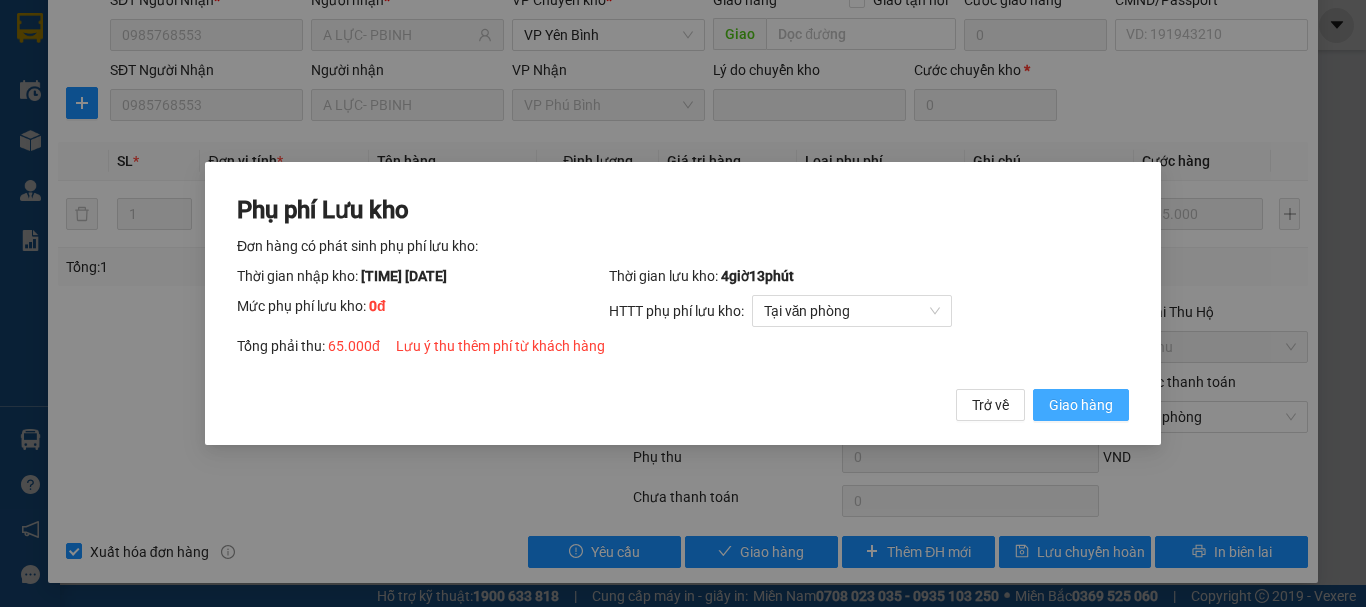 click on "Giao hàng" at bounding box center [1081, 405] 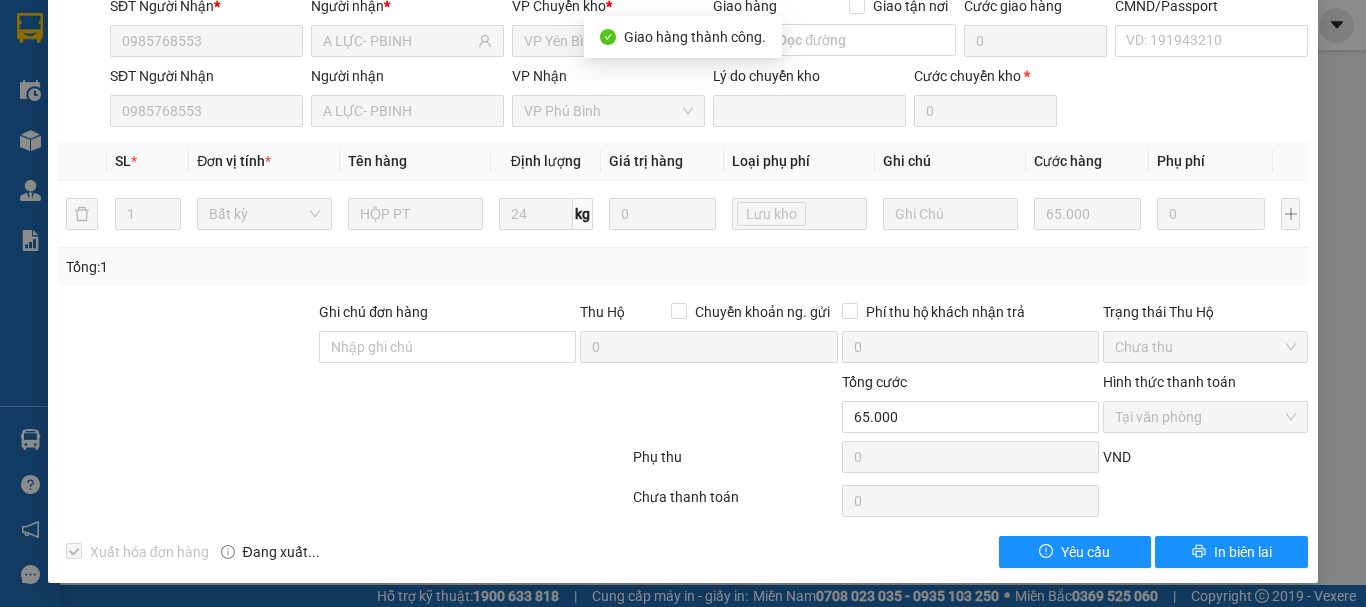 scroll, scrollTop: 0, scrollLeft: 0, axis: both 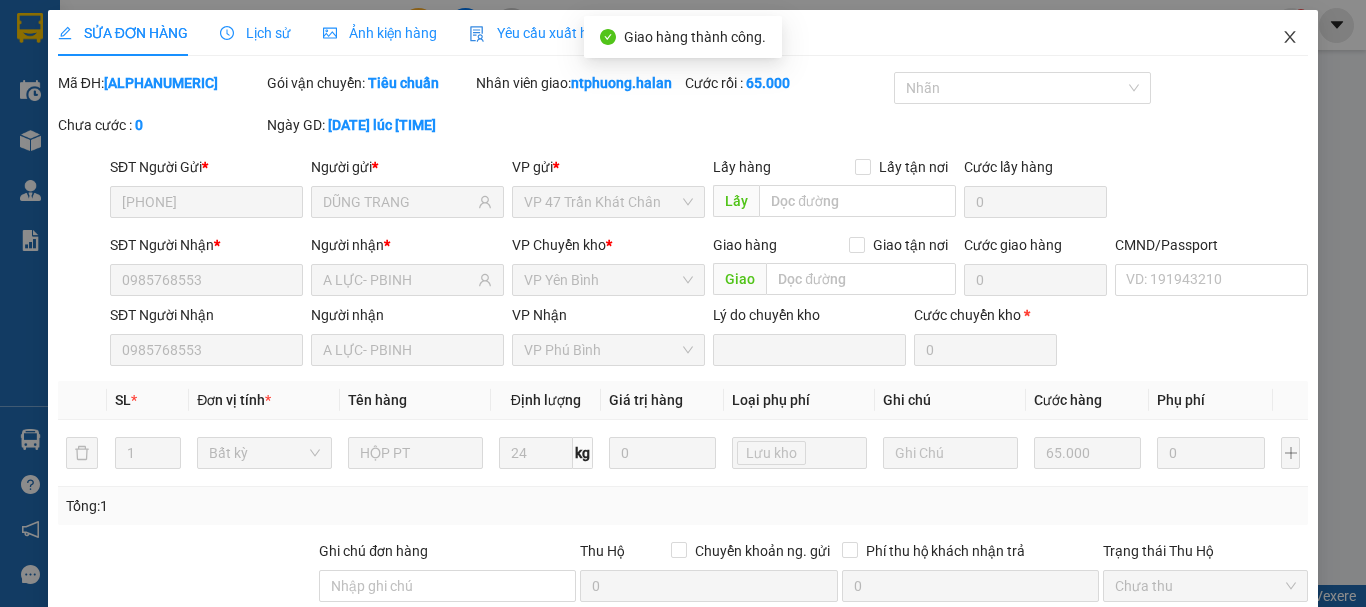 click 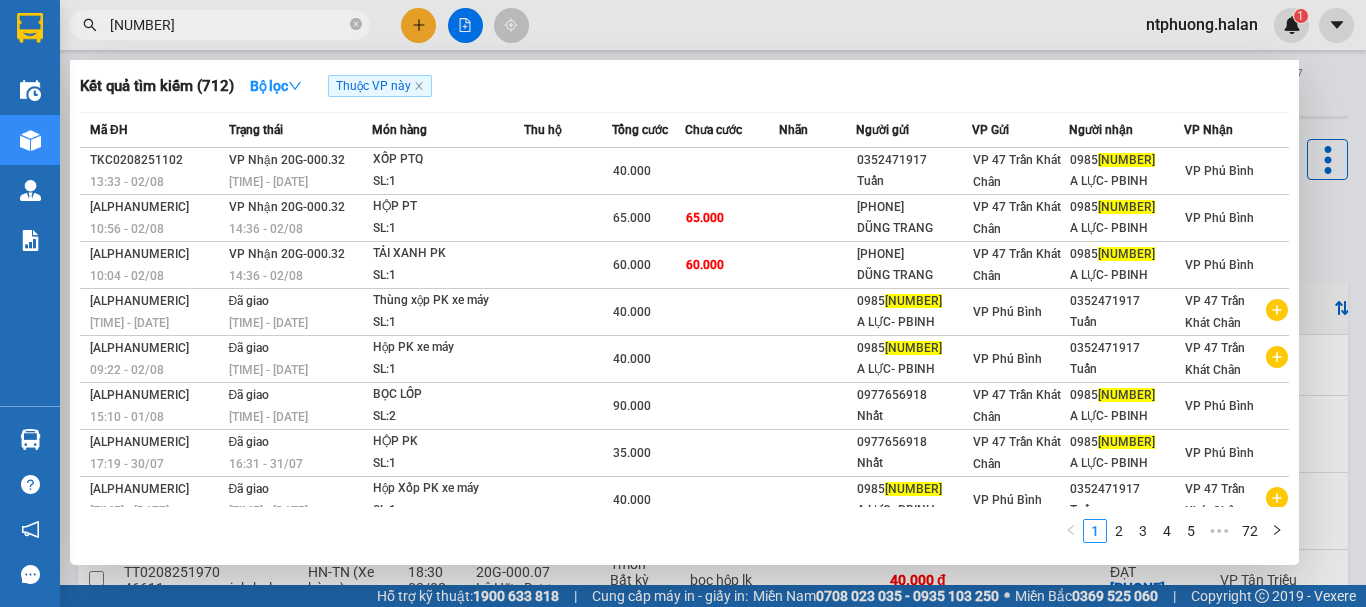 click on "[NUMBER]" at bounding box center (228, 25) 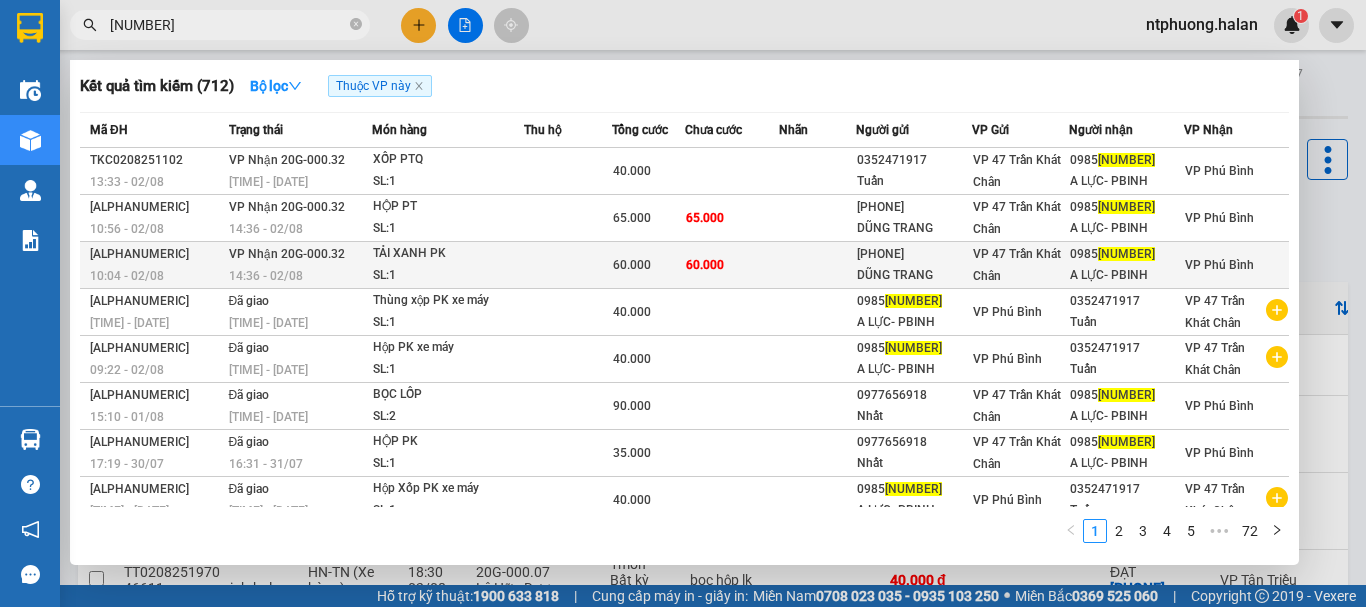 click on "[ALPHANUMERIC]" at bounding box center (156, 254) 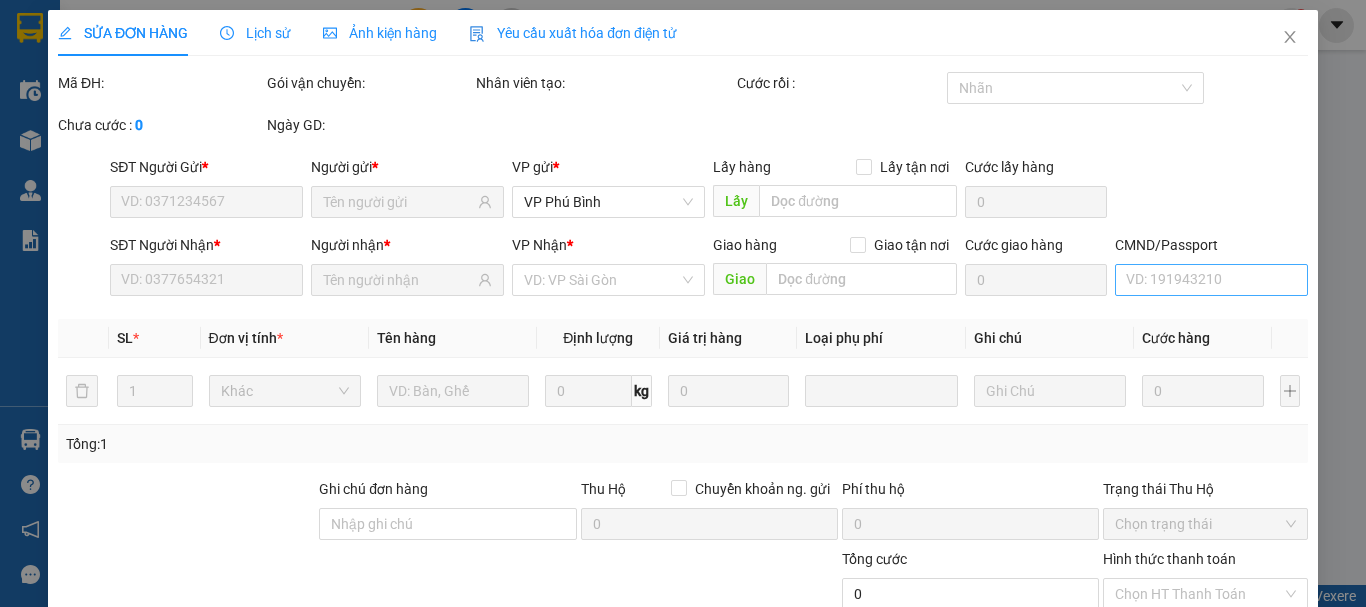 type on "[PHONE]" 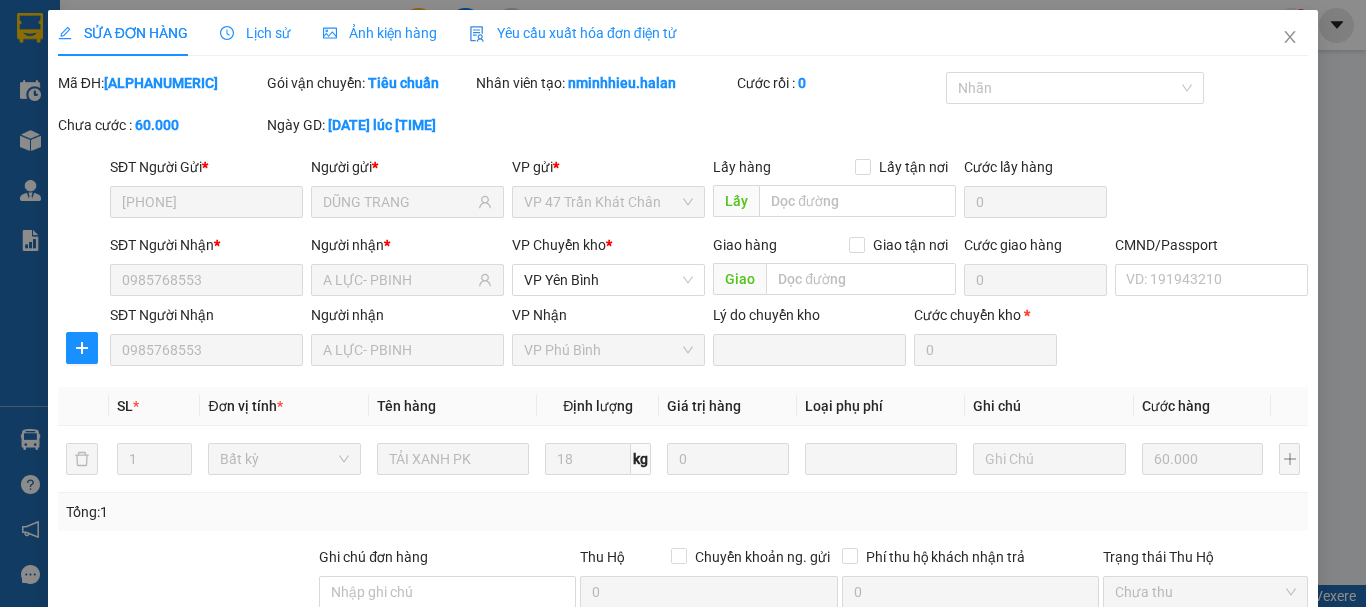 scroll, scrollTop: 245, scrollLeft: 0, axis: vertical 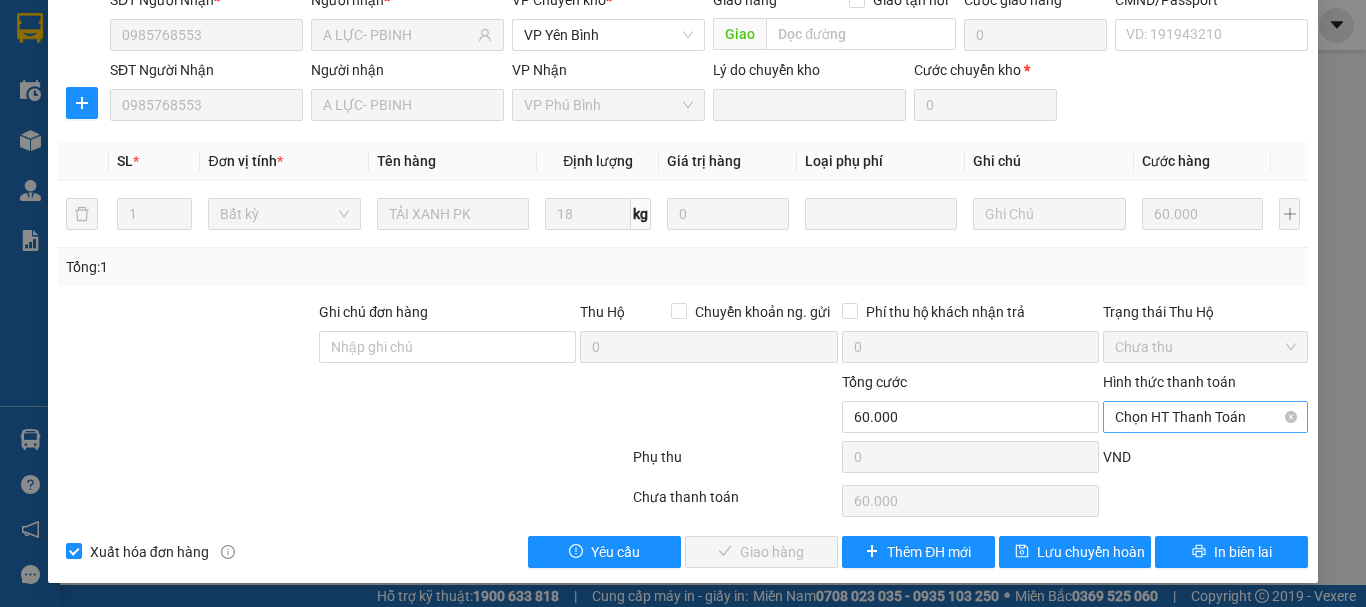 click on "Chọn HT Thanh Toán" at bounding box center (1205, 417) 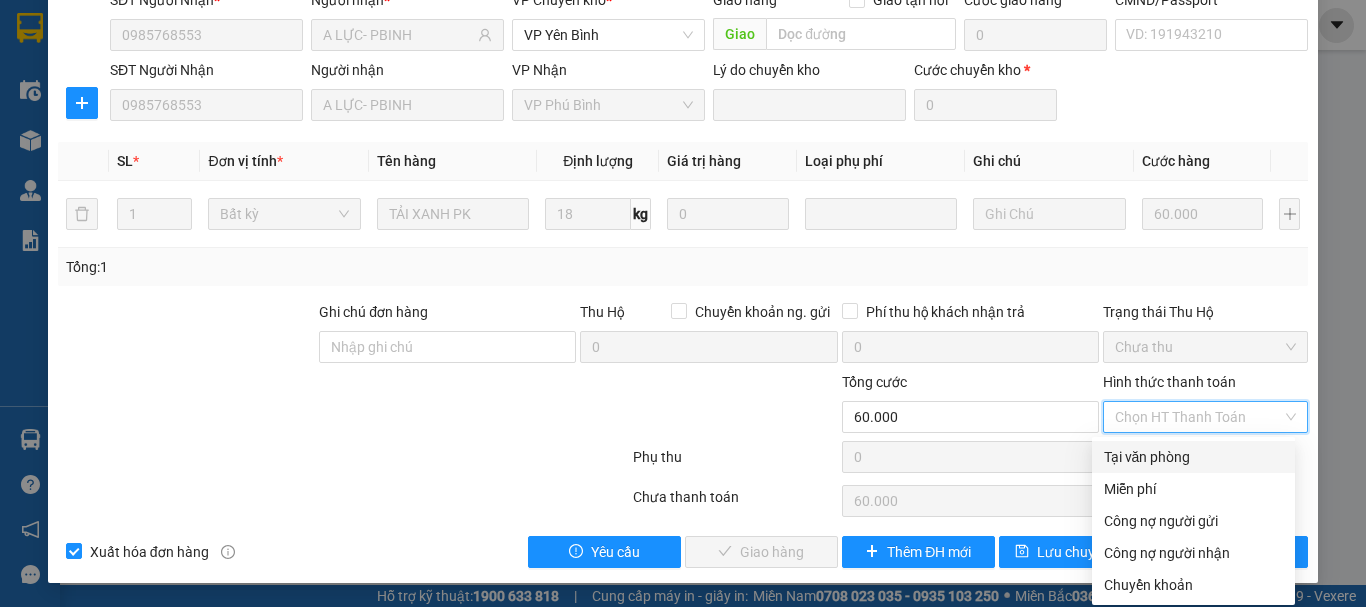 click on "Tại văn phòng" at bounding box center (1193, 457) 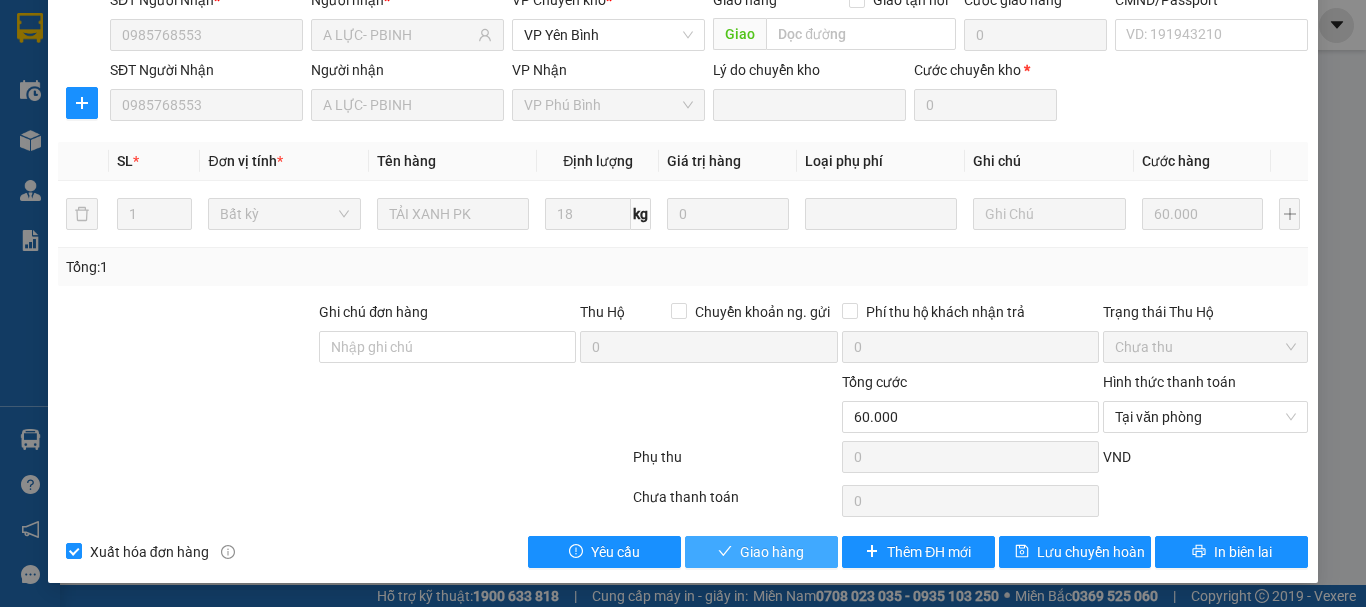 click on "Giao hàng" at bounding box center (772, 552) 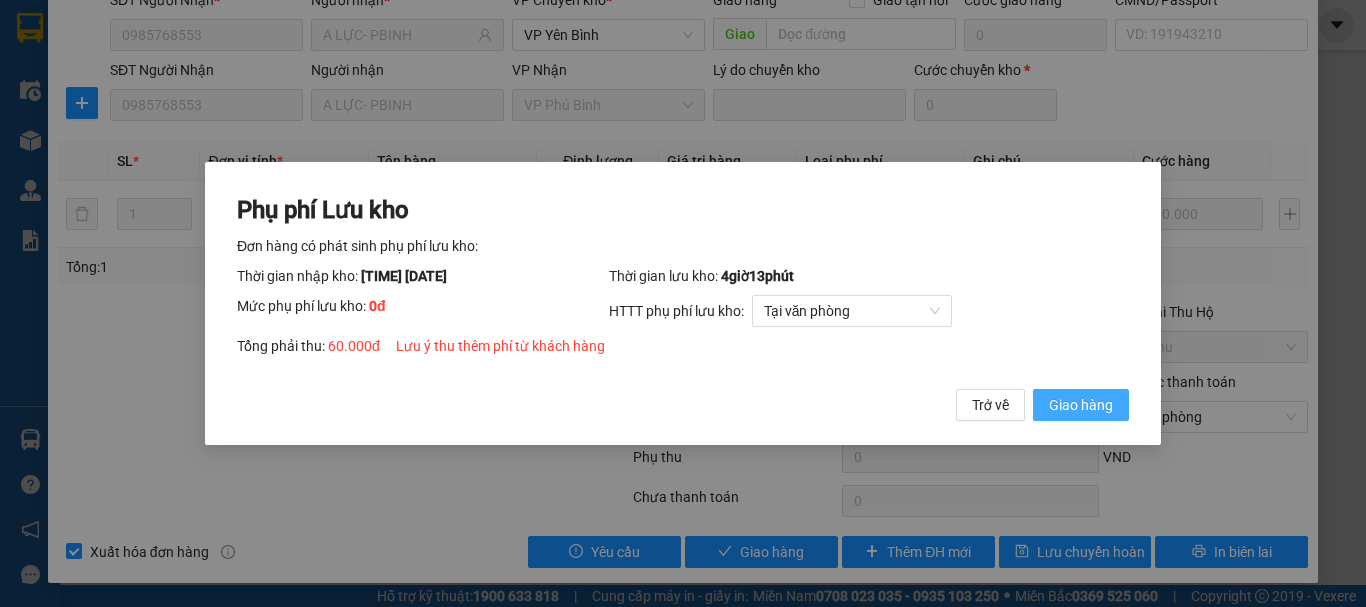 click on "Giao hàng" at bounding box center [1081, 405] 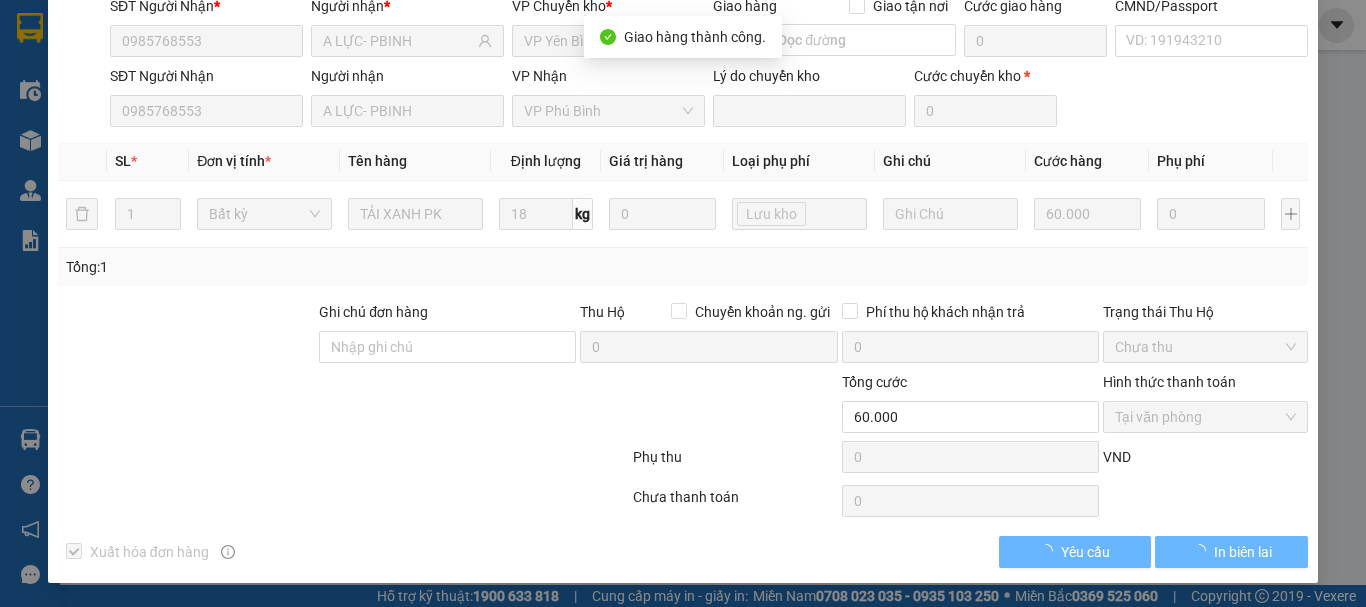 scroll, scrollTop: 0, scrollLeft: 0, axis: both 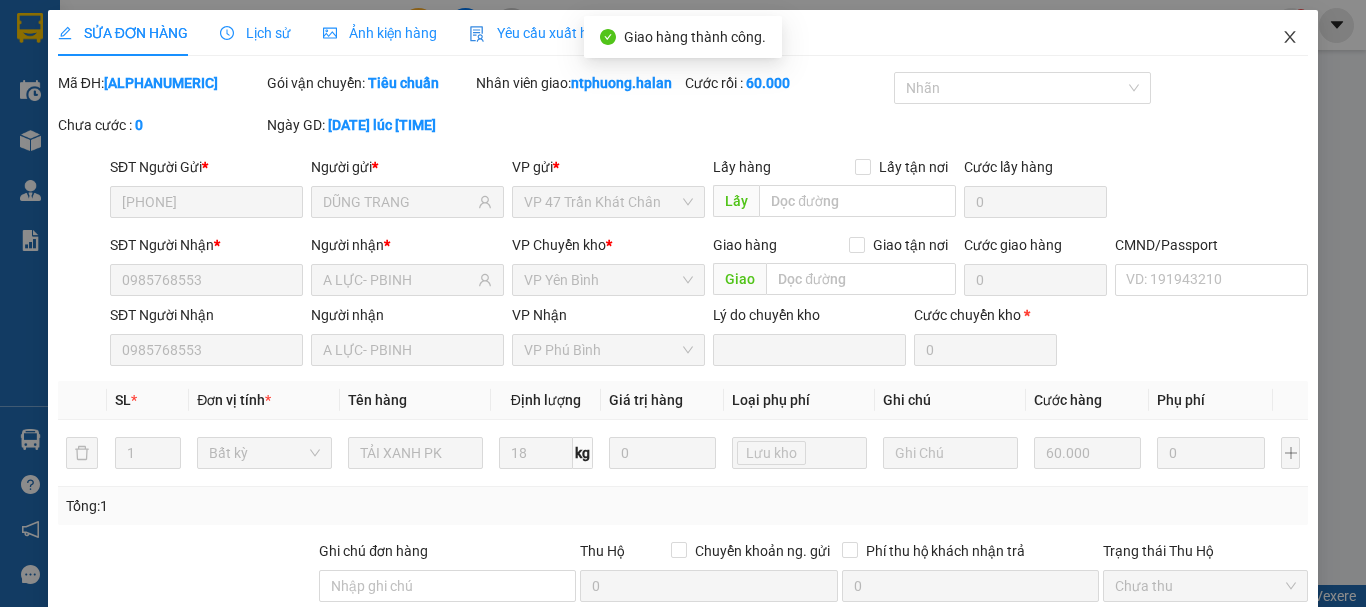 click 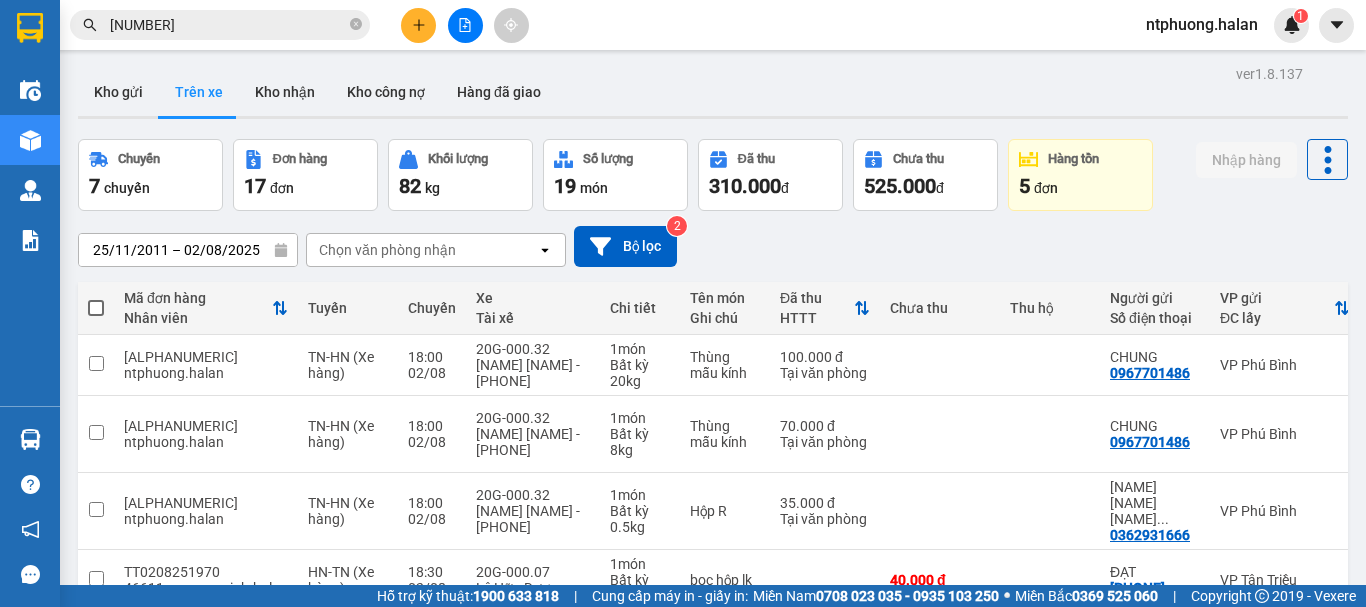 click on "[NUMBER]" at bounding box center (228, 25) 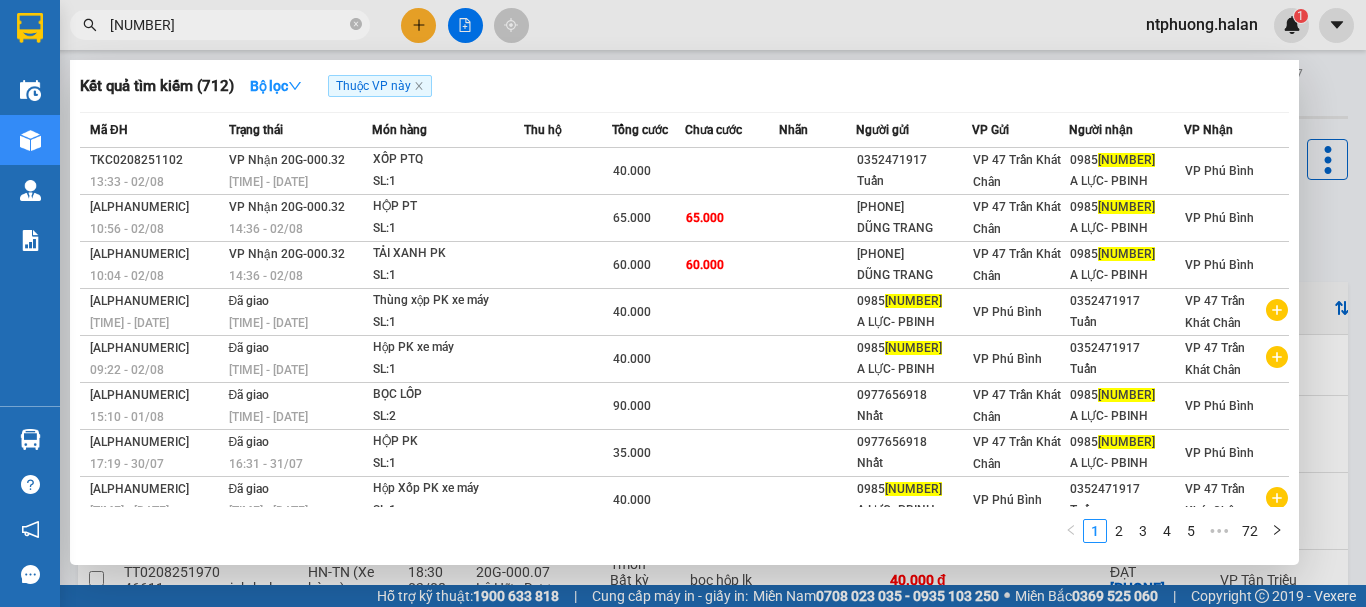 click on "[NUMBER]" at bounding box center (228, 25) 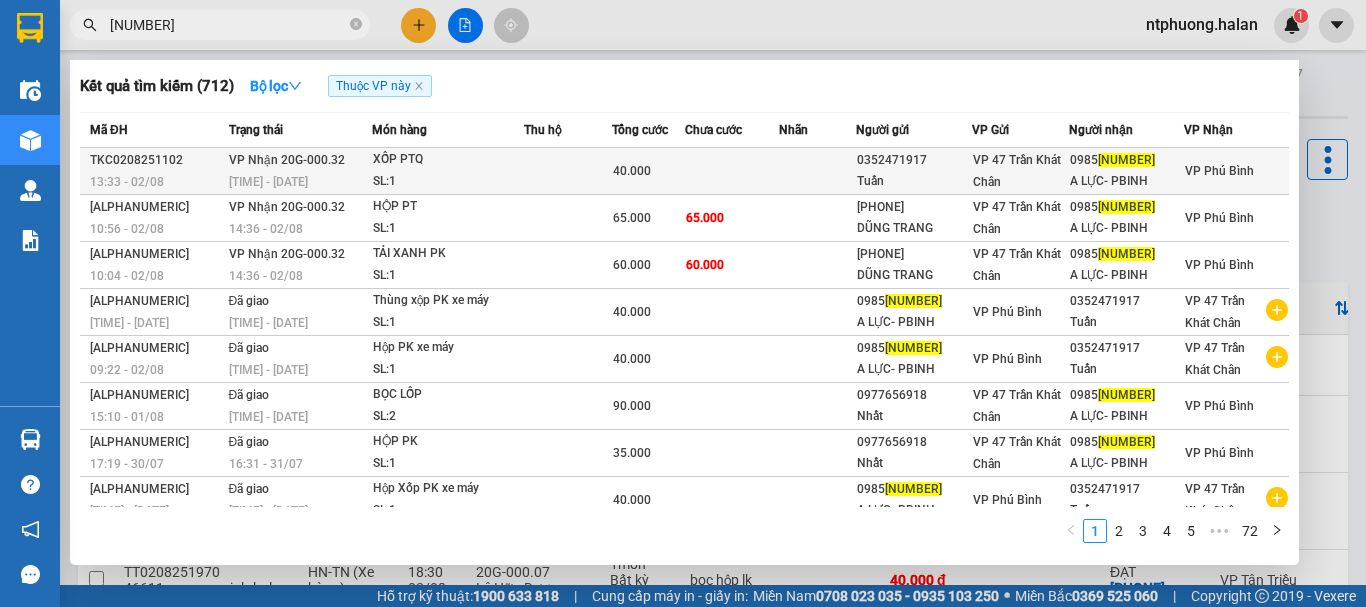click at bounding box center (568, 171) 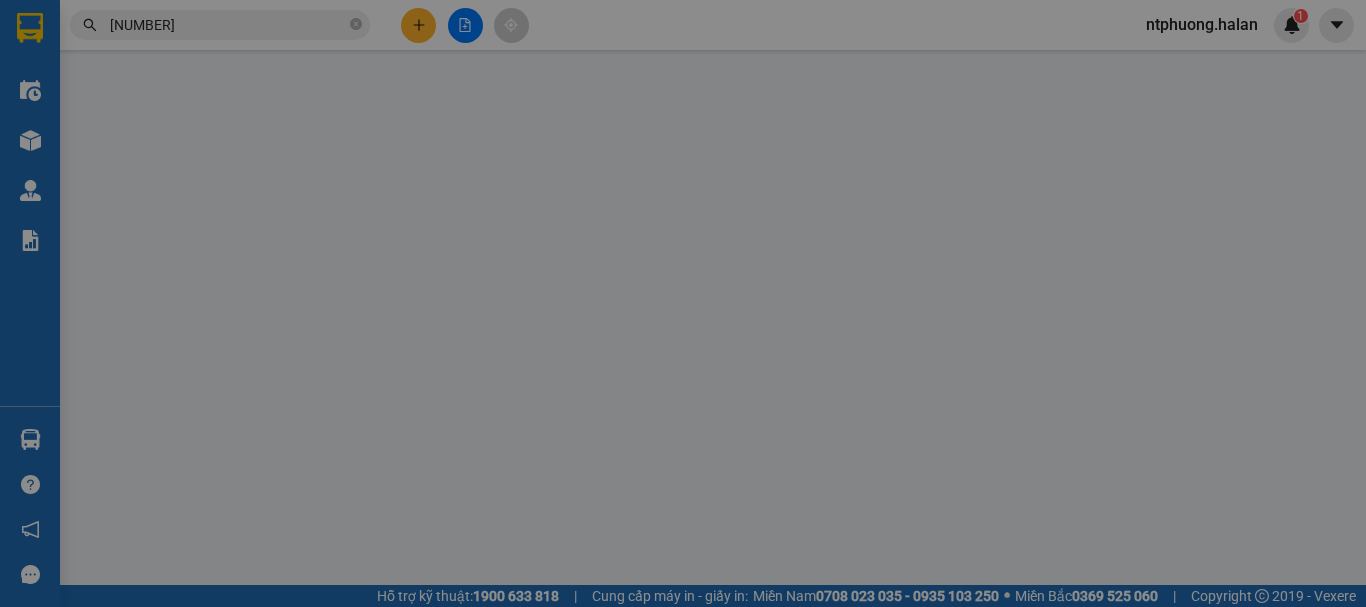 type on "0352471917" 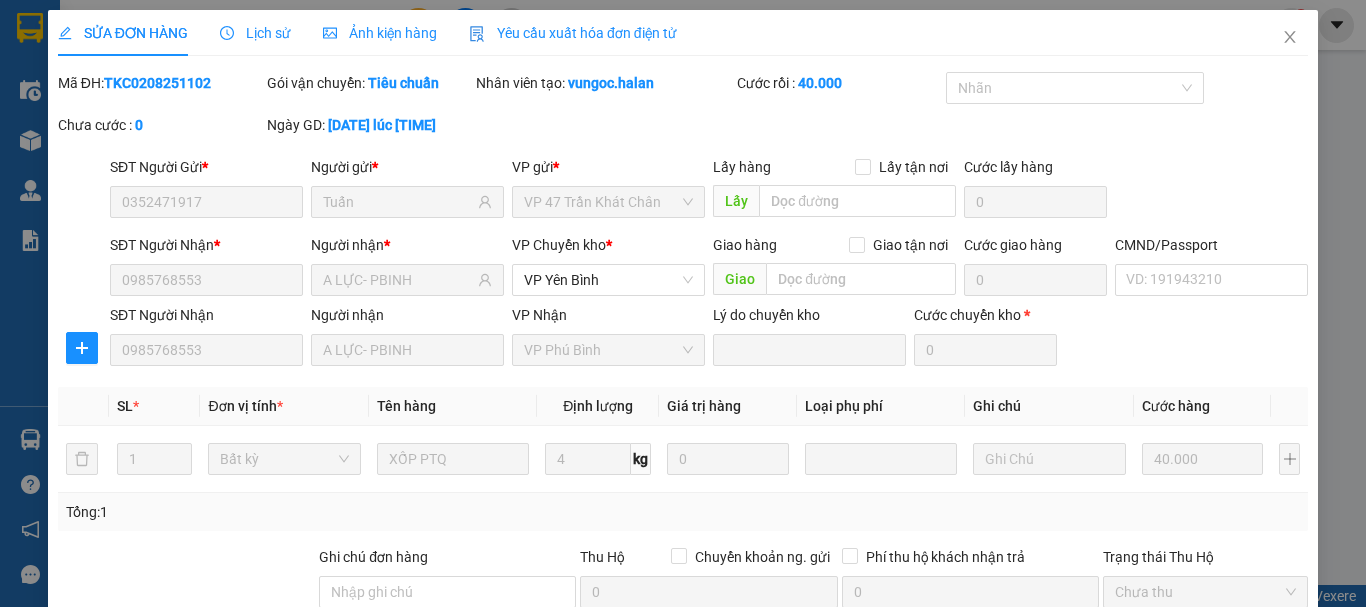 scroll, scrollTop: 245, scrollLeft: 0, axis: vertical 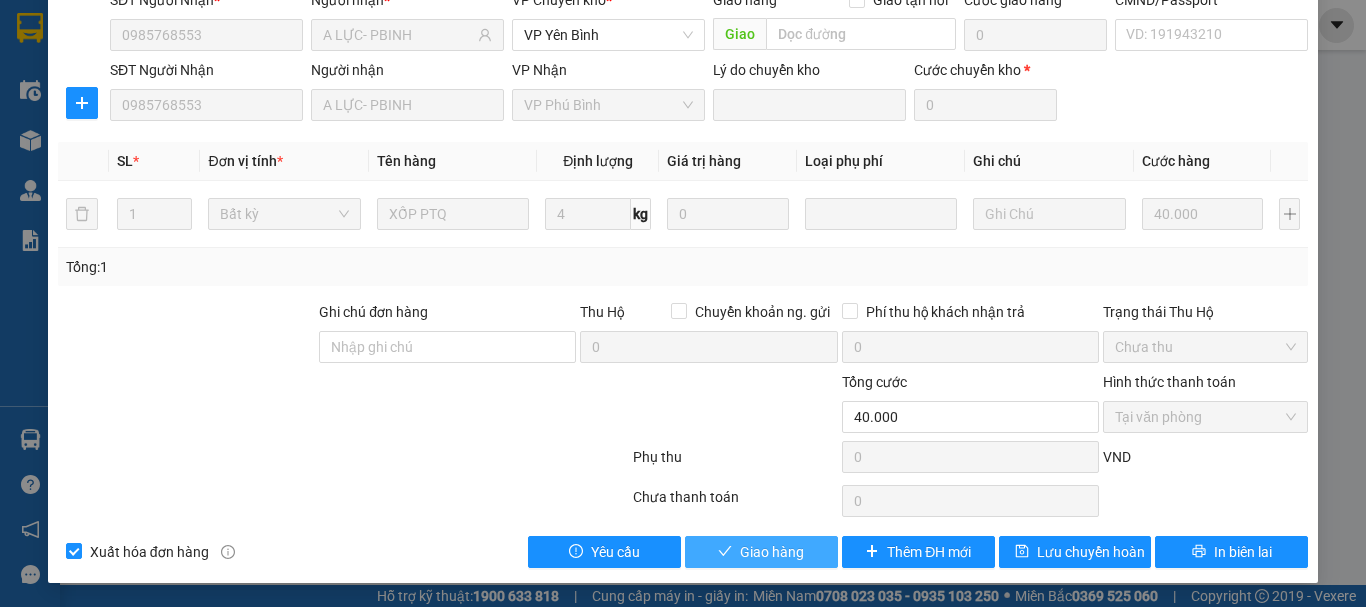click on "Giao hàng" at bounding box center (772, 552) 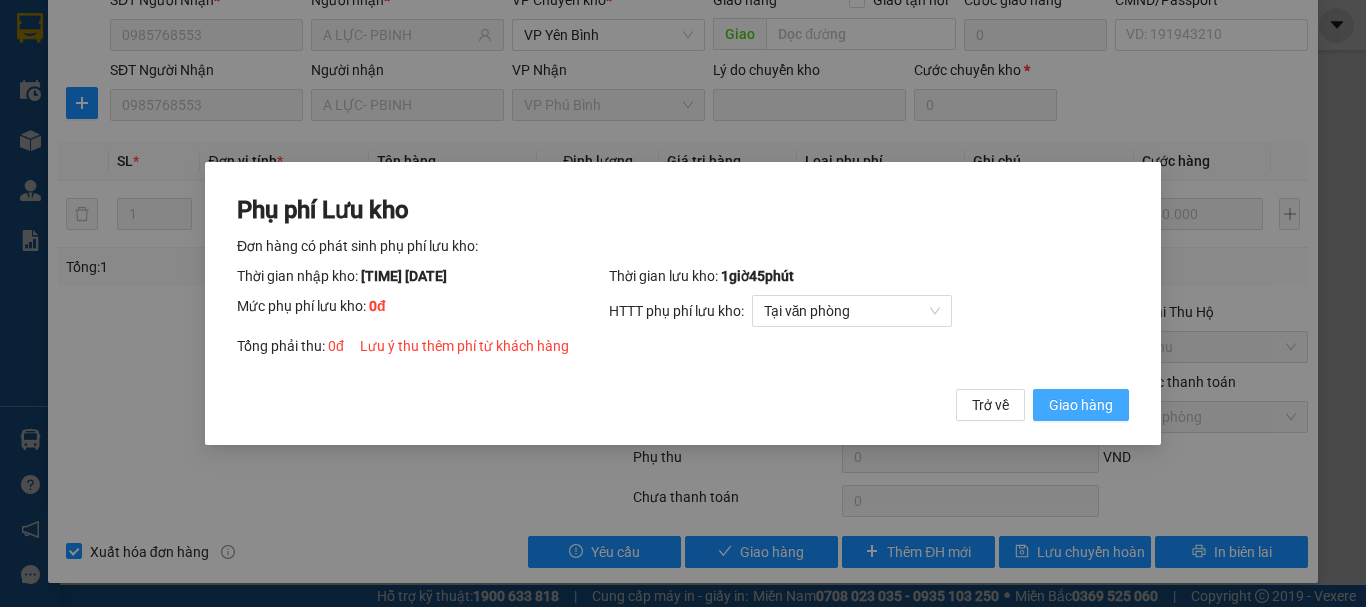 click on "Giao hàng" at bounding box center [1081, 405] 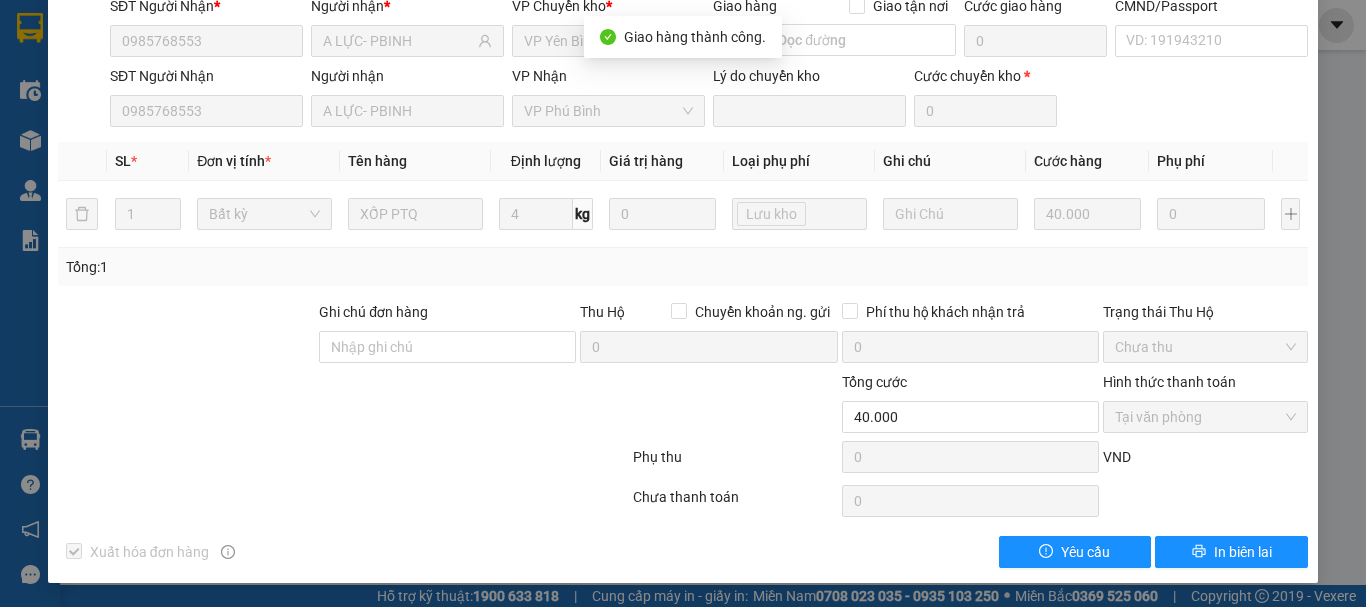 scroll, scrollTop: 0, scrollLeft: 0, axis: both 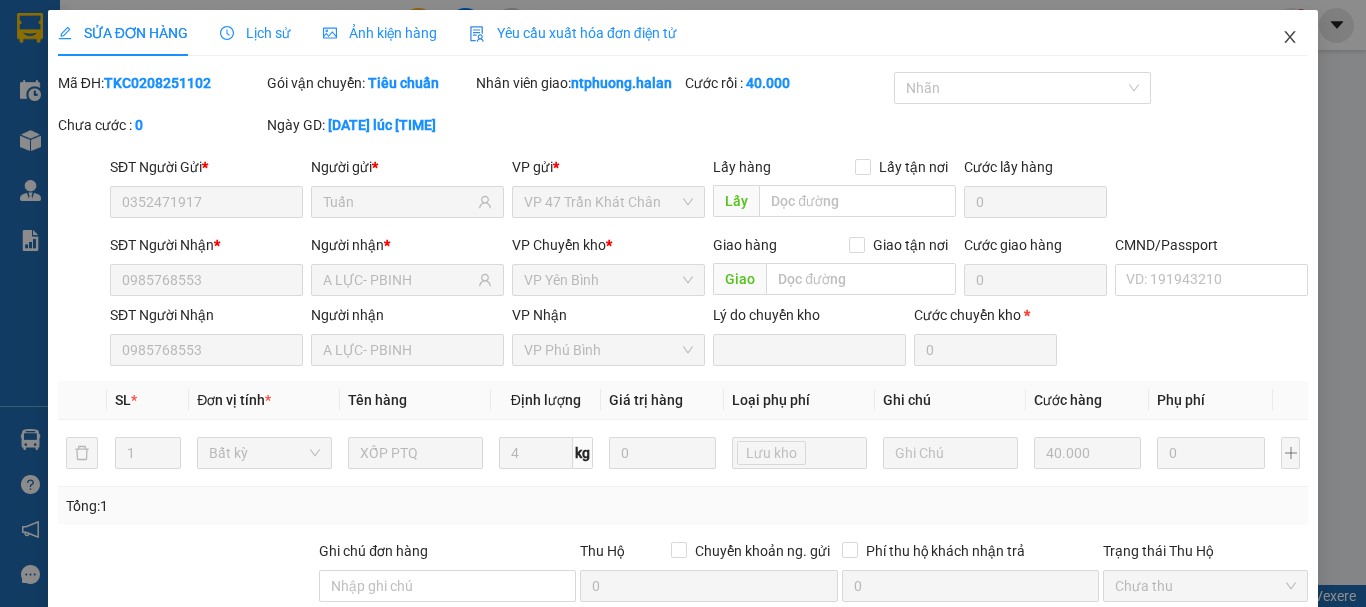 click 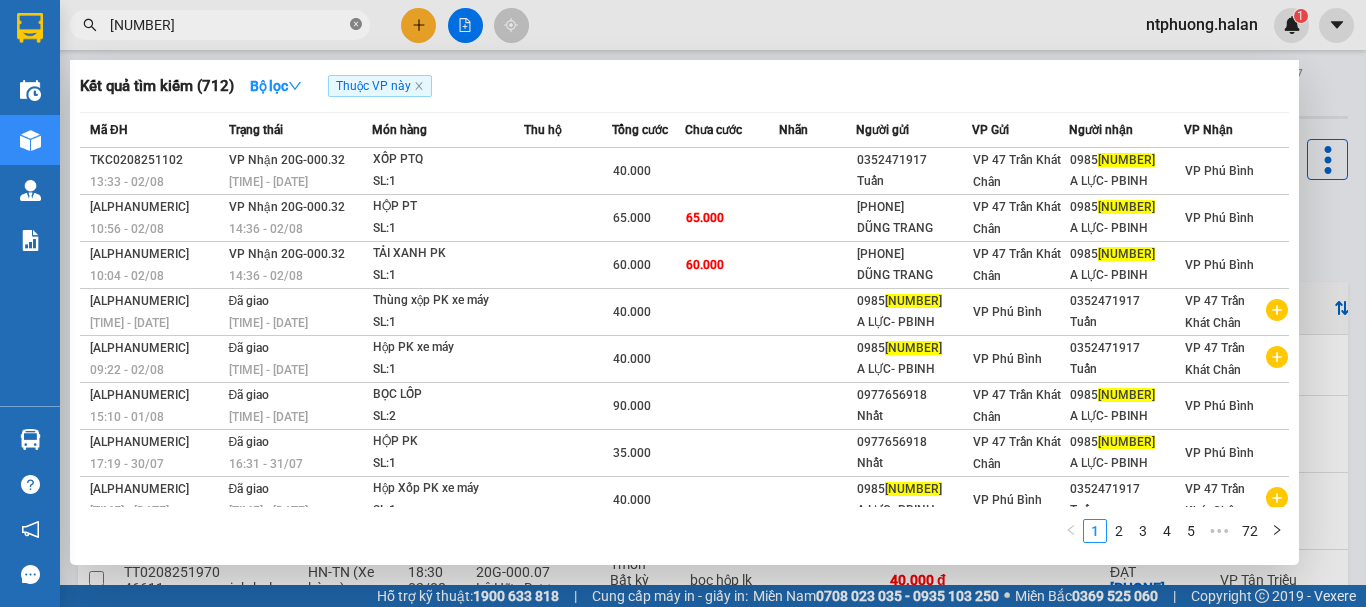 click 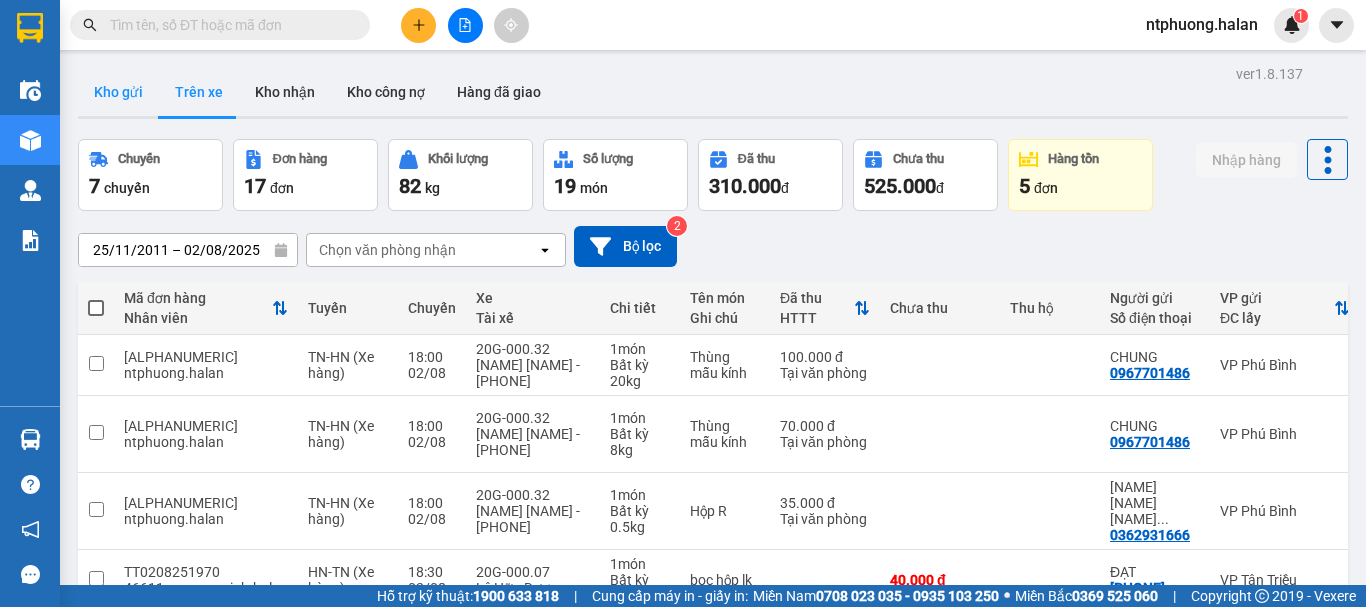 click on "Kho gửi" at bounding box center [118, 92] 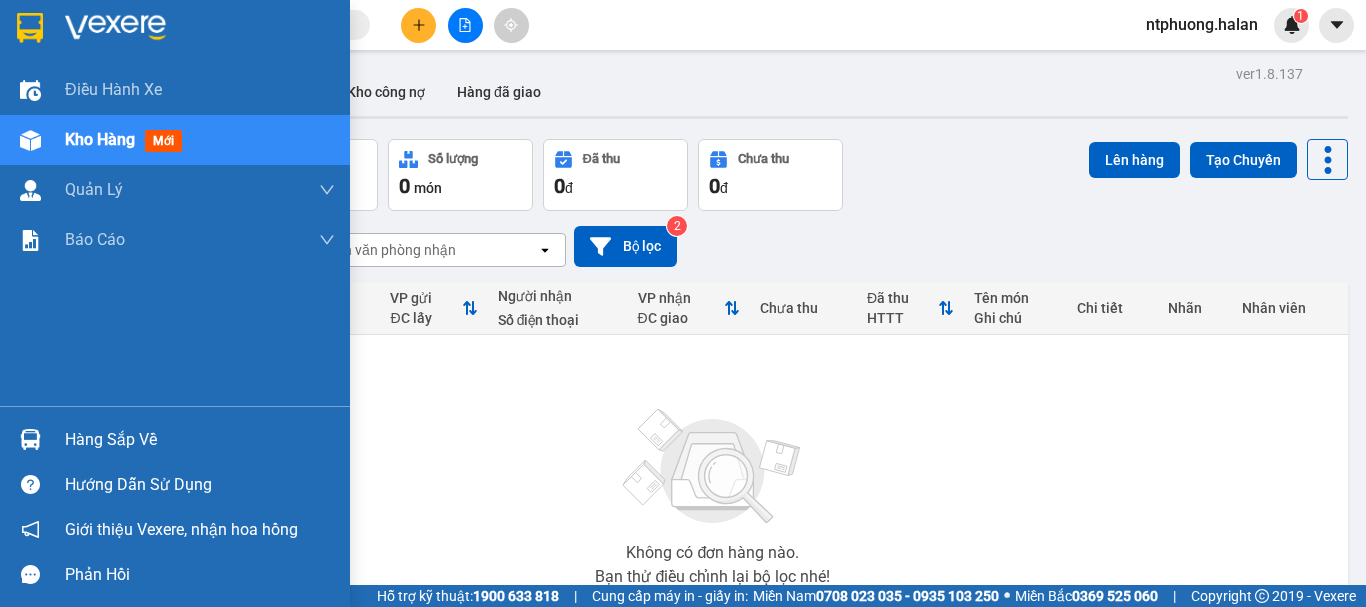 click on "Hàng sắp về" at bounding box center (200, 440) 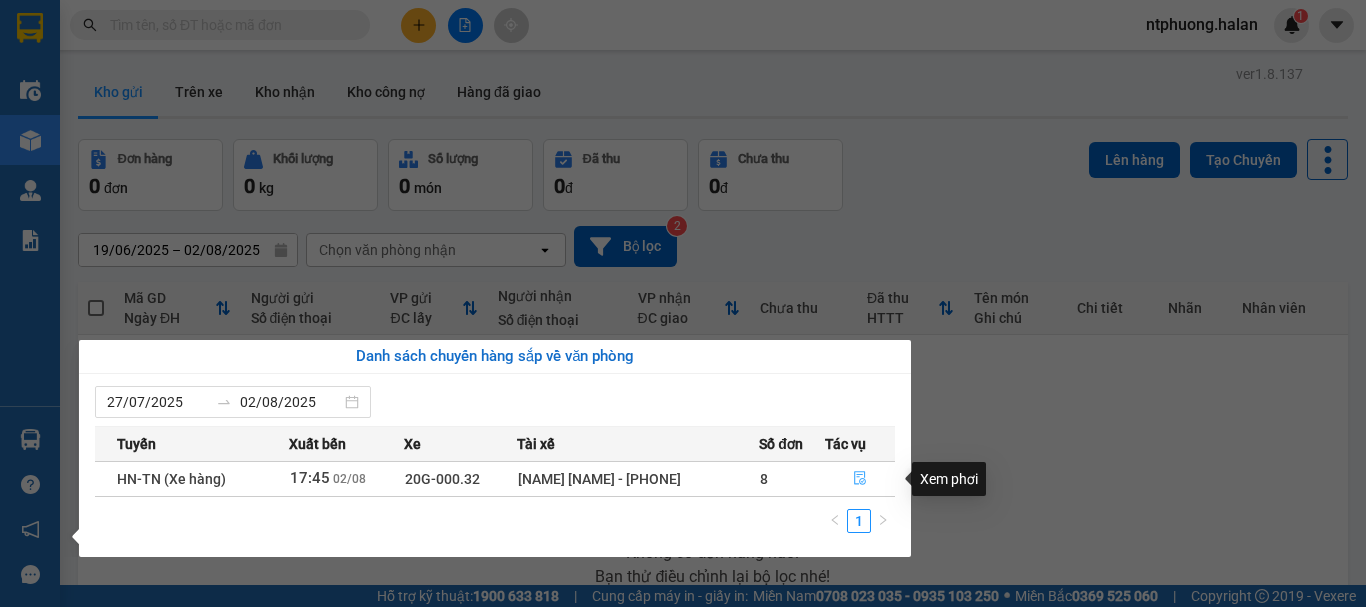 click 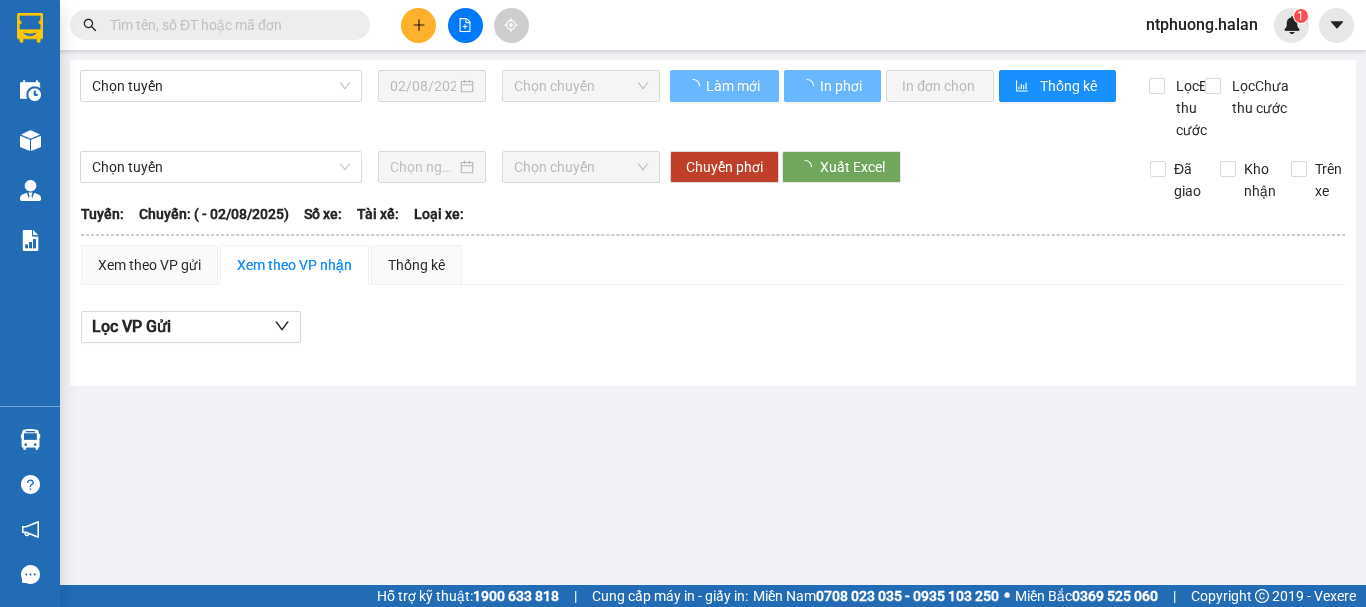click on "Chọn tuyến [DATE] Chọn chuyến Làm mới In phơi In đơn chọn Thống kê Lọc  Đã thu cước Lọc  Chưa thu cước Chọn tuyến Chọn chuyến Chuyển phơi Xuất Excel Đã giao Kho nhận [NAME]   [PHONE]   [NUMBER] - [NAME] - Phường [NAME] - [NAME] [TIME] - [DATE] Tuyến:  Chuyến:   ( - [DATE]) Tuyến:  Chuyến:   ( - [DATE]) Số xe:  Tài xế:  Loại xe:  Xem theo VP gửi Xem theo VP nhận Thống kê Lọc VP Gửi Đã thu cước :   [PRICE]  VNĐChưa thu cước :   [PRICE]  VNĐ Thu hộ:  [PRICE]  VNĐ [NAME]   [PHONE]   [NUMBER] - [NAME] - Phường [NAME] - [NAME] VP [NAME]  -  [TIME] - [DATE] Tuyến:  Chuyến:   ( - [DATE]) Mã GD Người nhận Đã thu cướcChưa thu cước Người gửi VP GửiNhân viên Tên hàng SL Ghi chú Ký nhận Đã thu cước :   [PRICE]  VNĐChưa thu cước :   [PRICE]  VNĐ Thu hộ:  [PRICE]  VNĐ VP Gửi (Ký & ghi rõ họ tên) Tài xế (Ký & ghi rõ họ tên)" at bounding box center (683, 292) 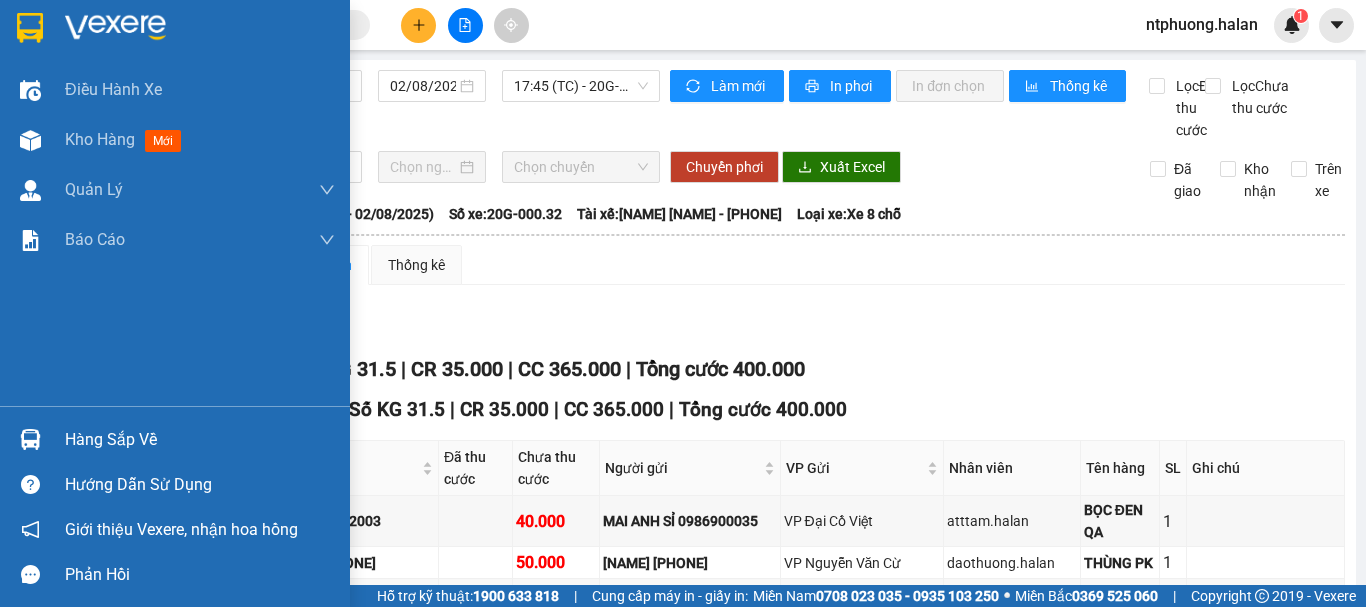 drag, startPoint x: 81, startPoint y: 445, endPoint x: 150, endPoint y: 445, distance: 69 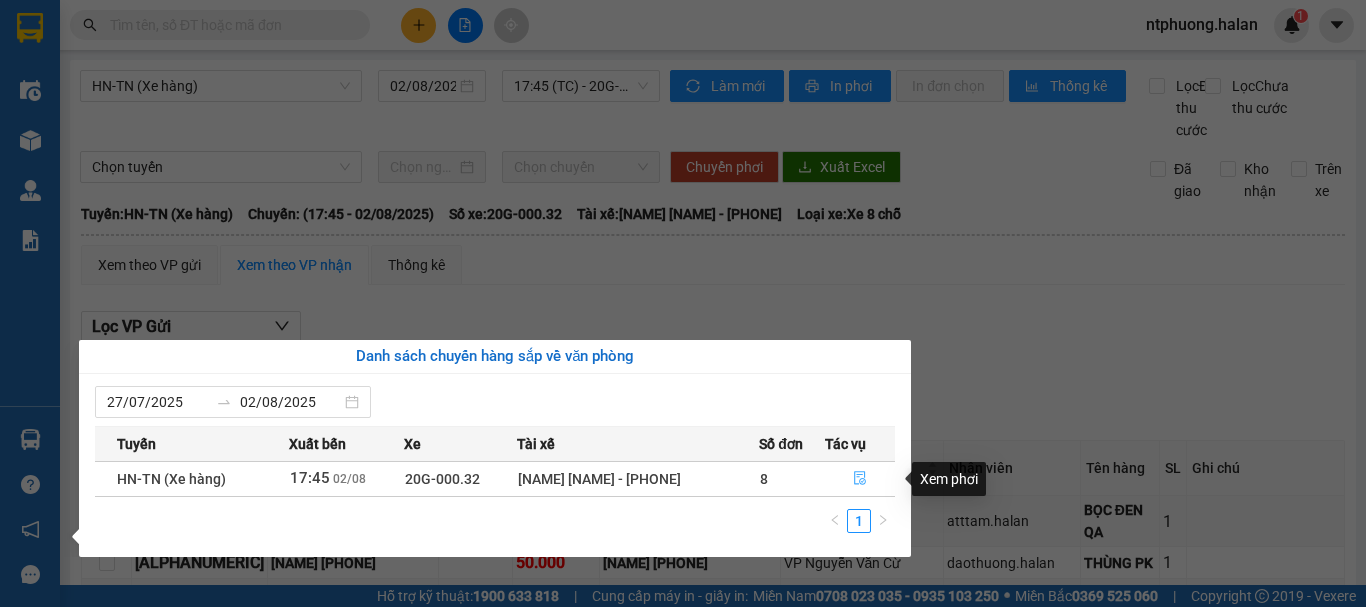 click 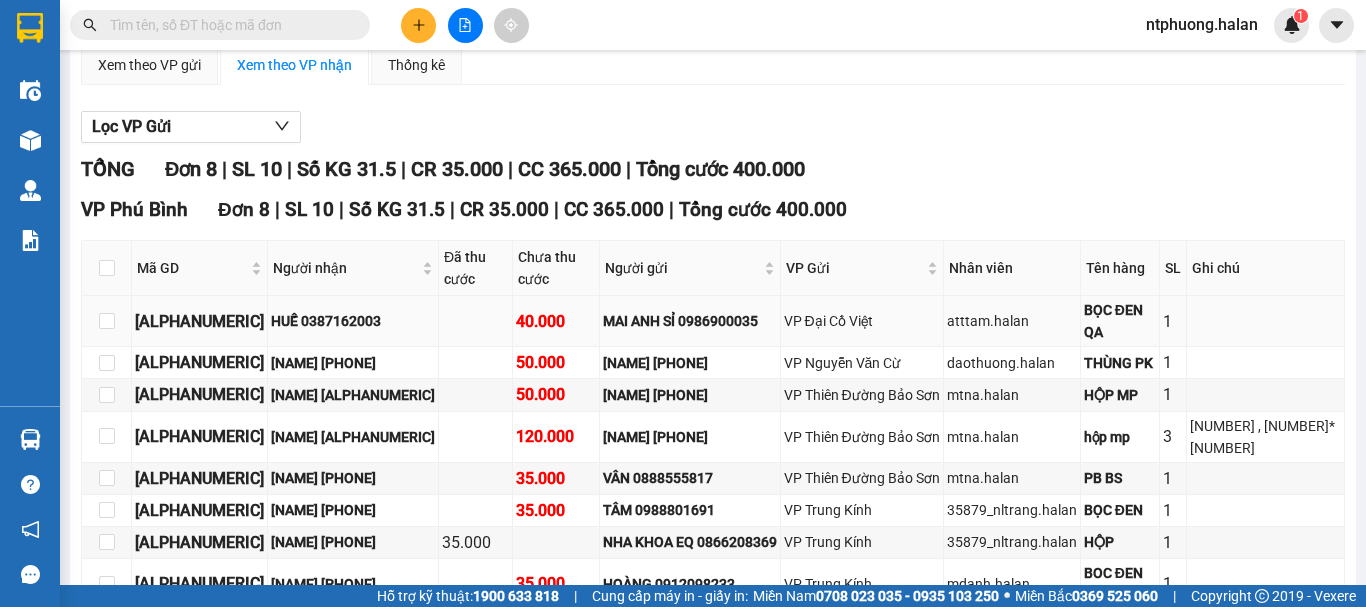scroll, scrollTop: 271, scrollLeft: 0, axis: vertical 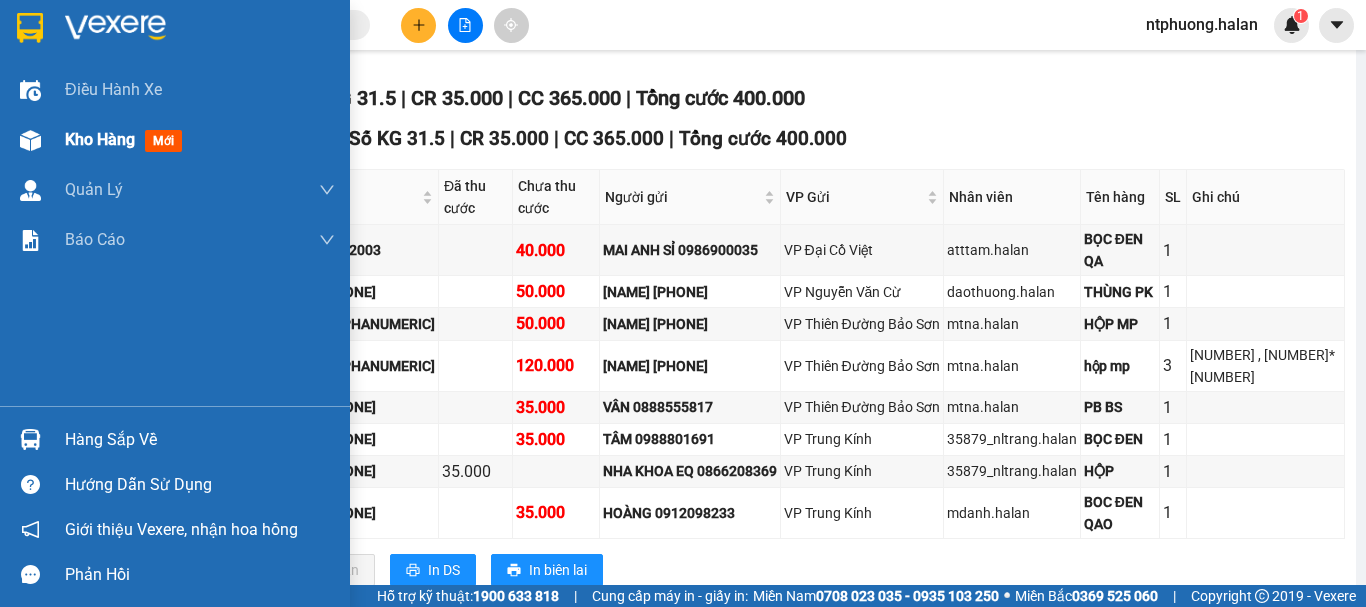 click on "Kho hàng" at bounding box center (100, 139) 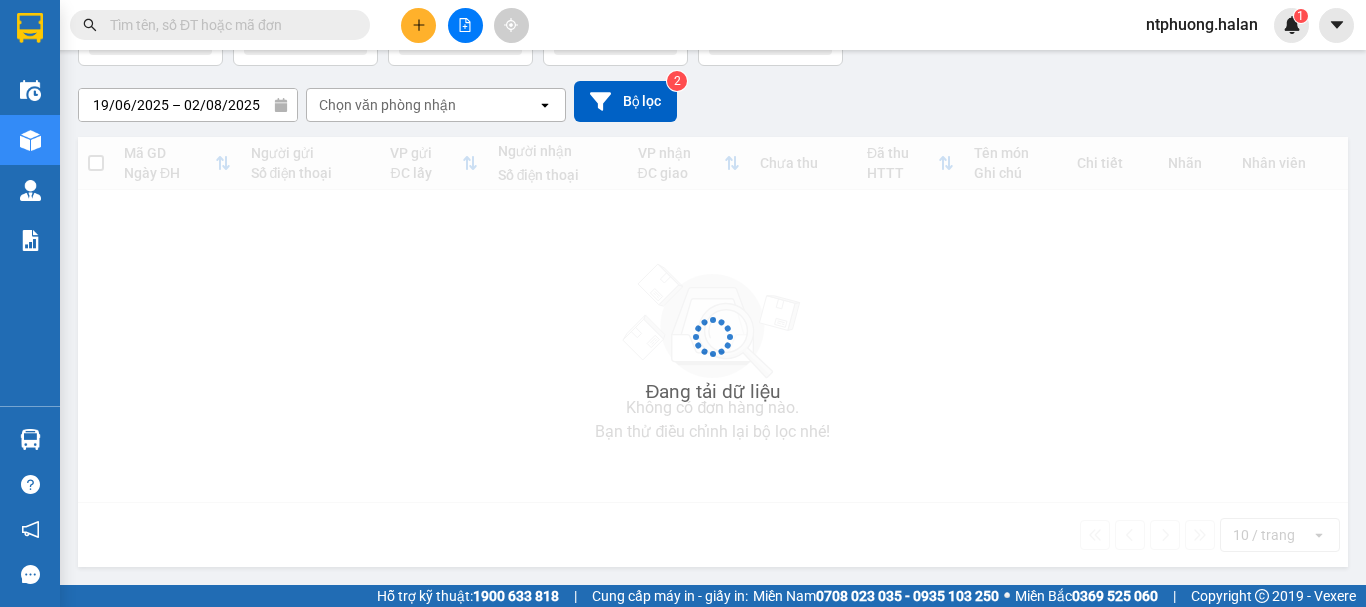 scroll, scrollTop: 145, scrollLeft: 0, axis: vertical 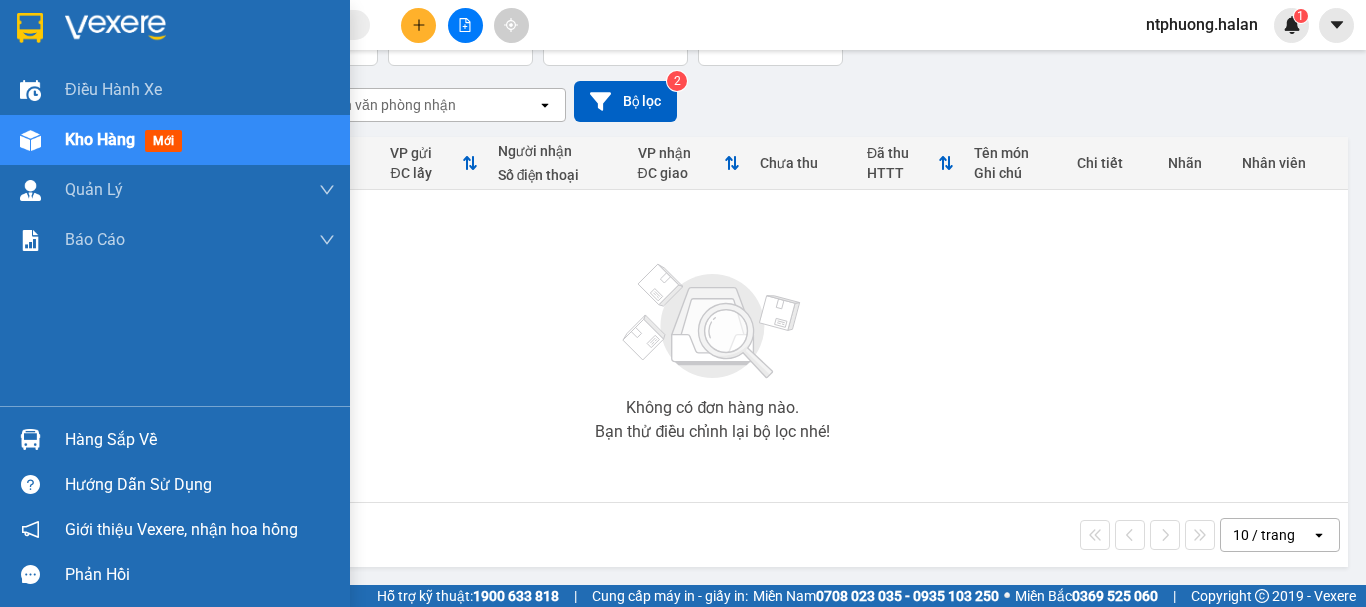 drag, startPoint x: 106, startPoint y: 136, endPoint x: 449, endPoint y: 177, distance: 345.44174 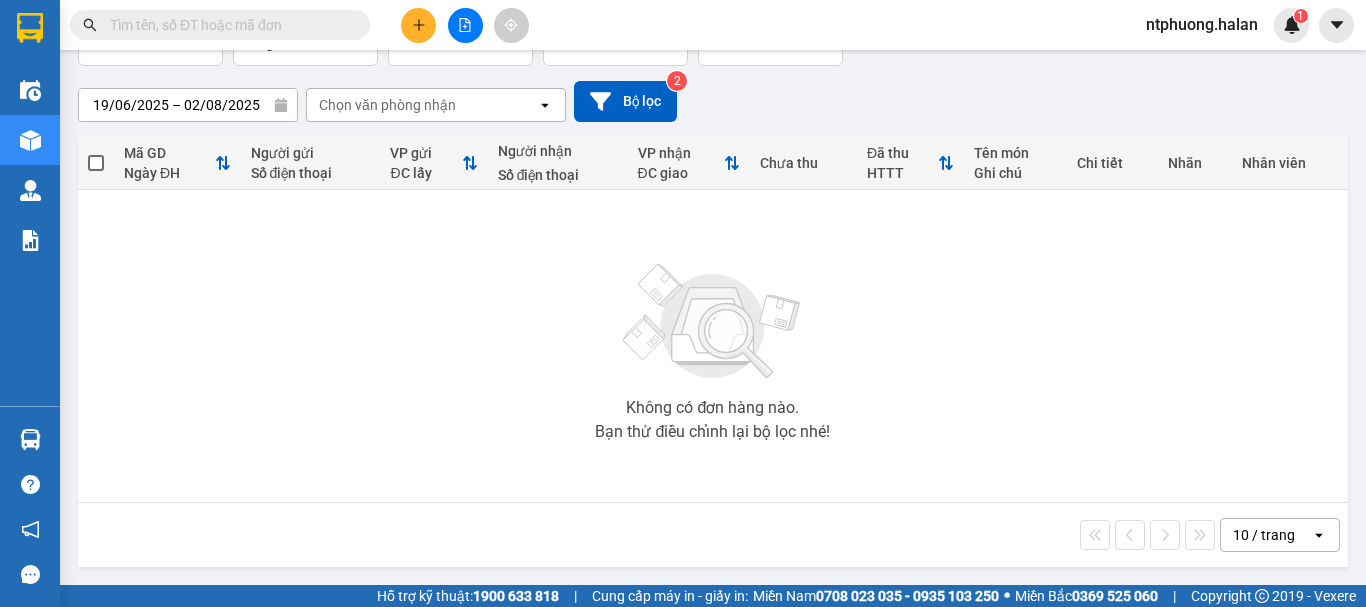 scroll, scrollTop: 0, scrollLeft: 0, axis: both 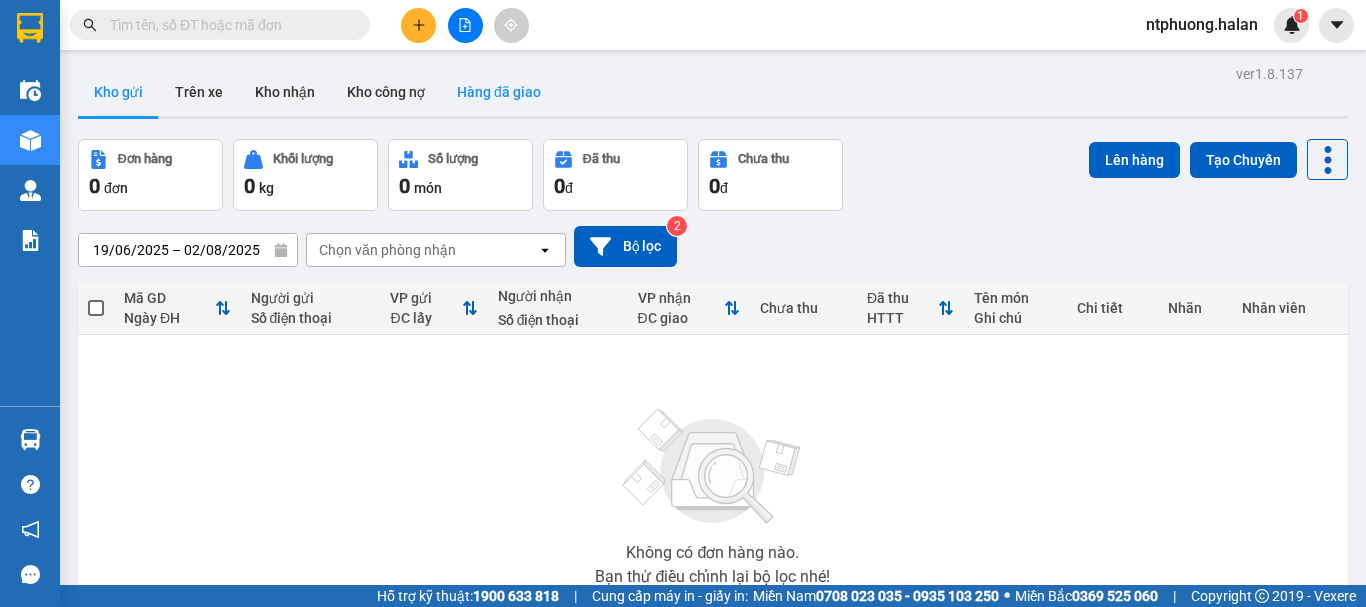 click on "Hàng đã giao" at bounding box center [499, 92] 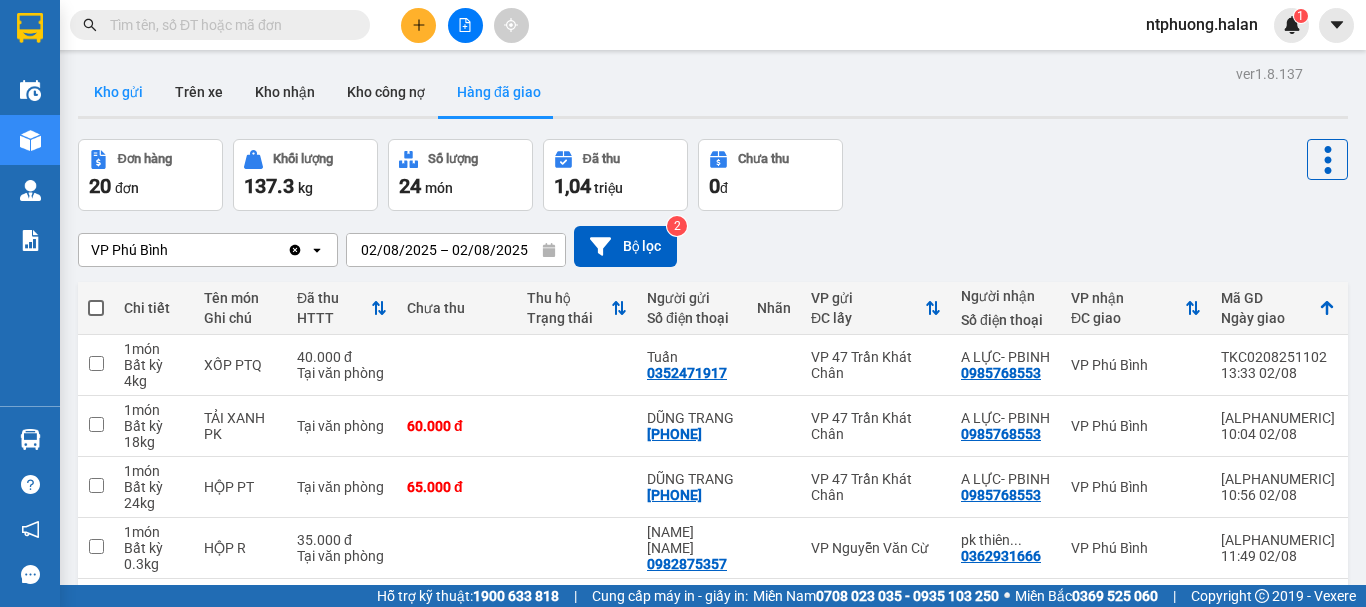 click on "Kho gửi" at bounding box center (118, 92) 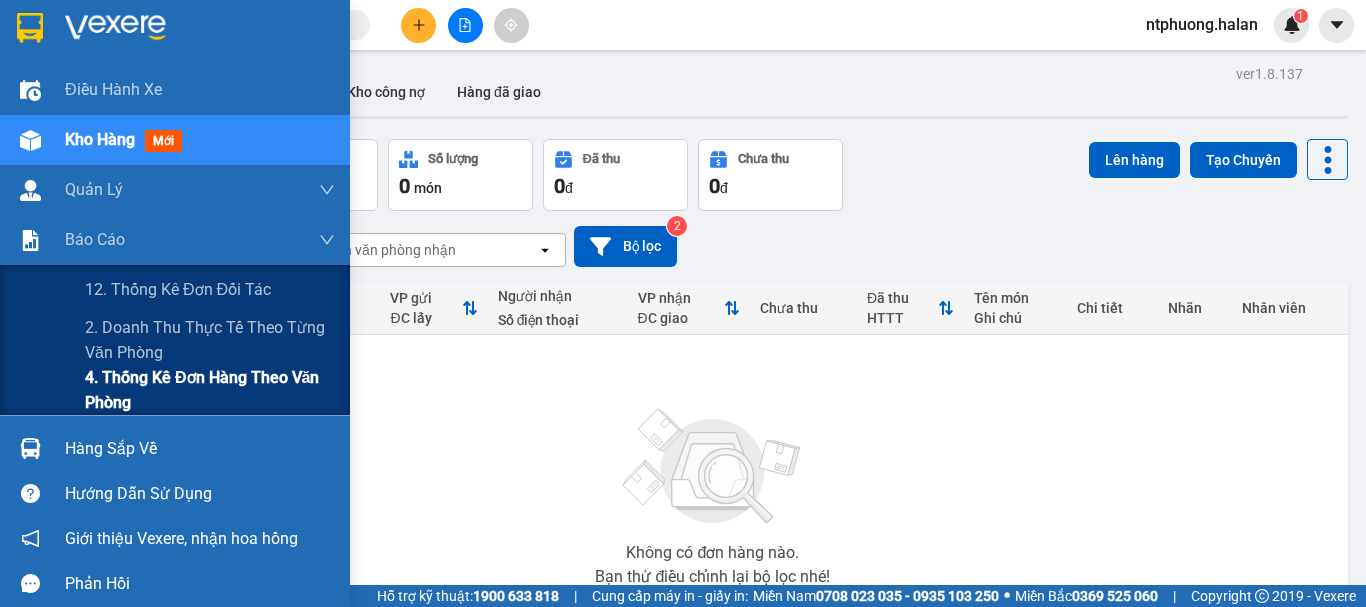 drag, startPoint x: 139, startPoint y: 387, endPoint x: 232, endPoint y: 383, distance: 93.08598 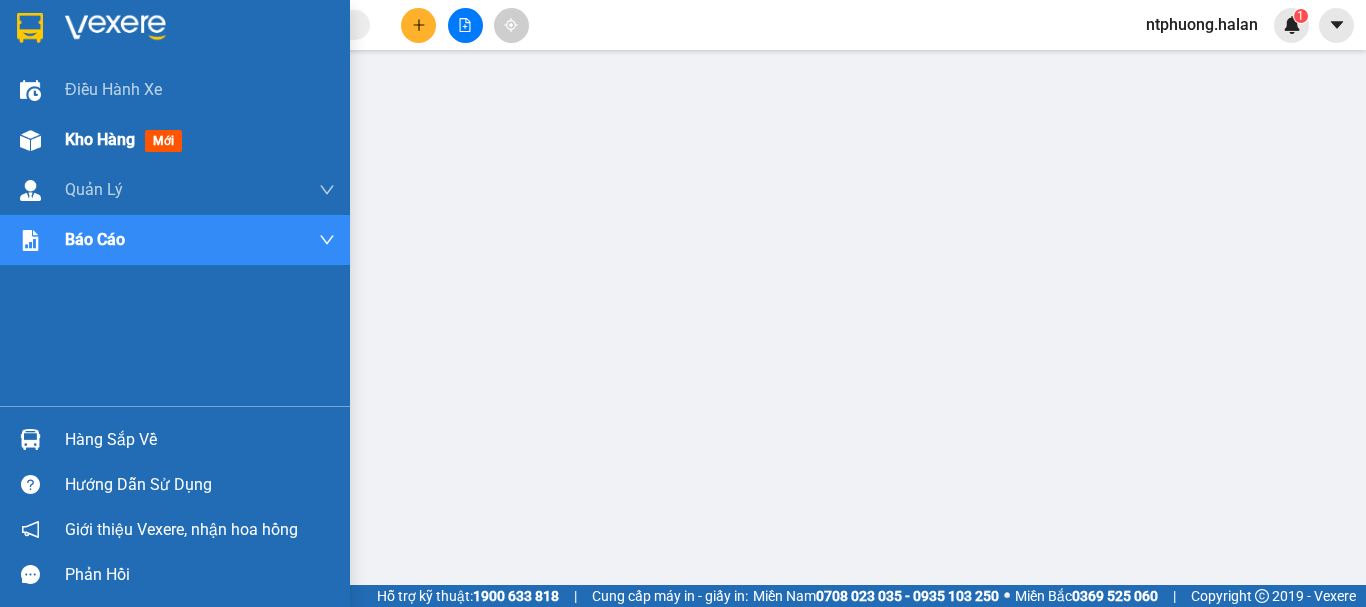 drag, startPoint x: 90, startPoint y: 150, endPoint x: 332, endPoint y: 128, distance: 242.99794 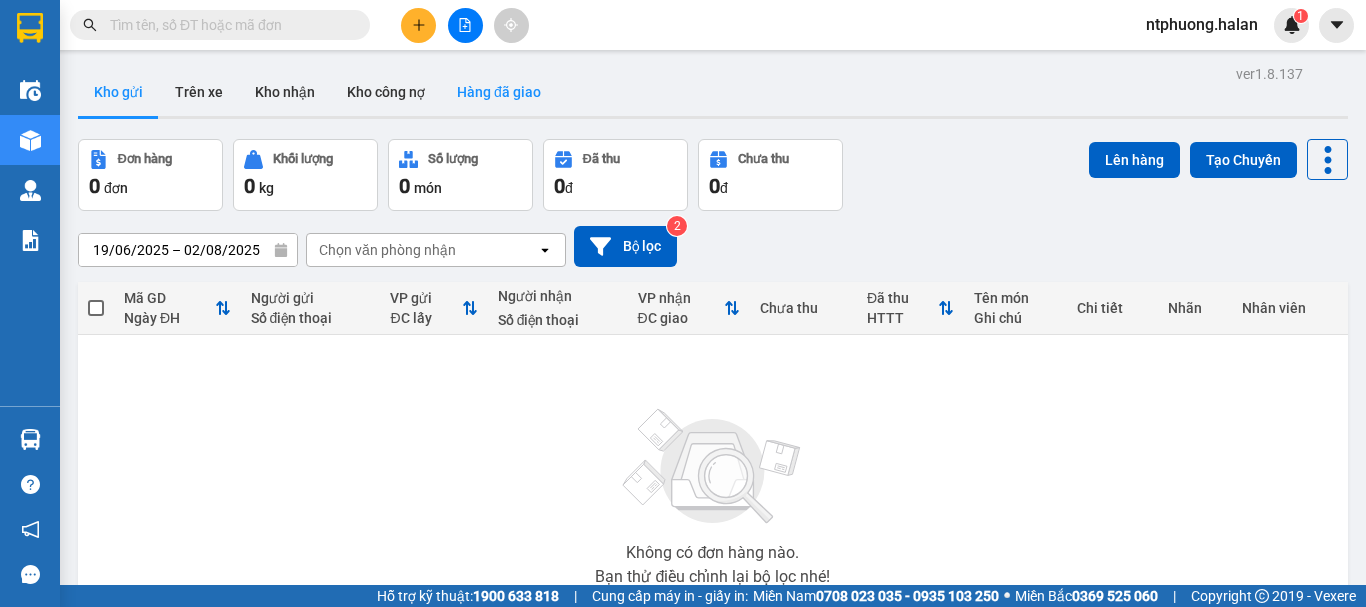 click on "Hàng đã giao" at bounding box center [499, 92] 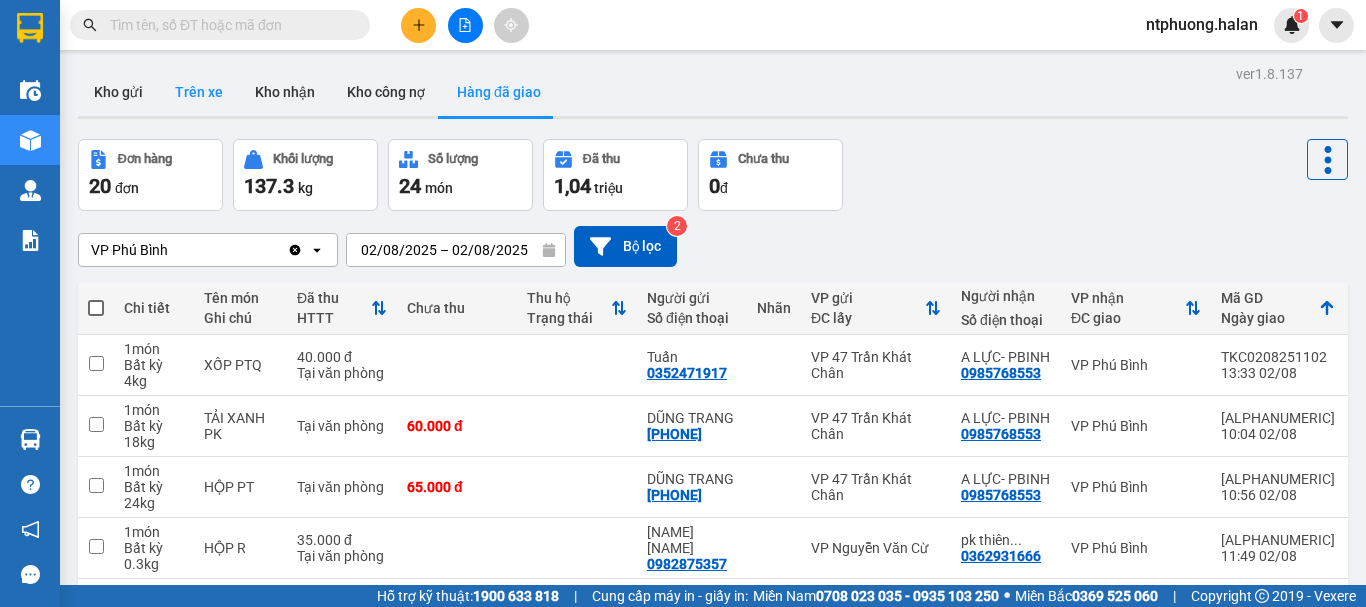 click on "Trên xe" at bounding box center (199, 92) 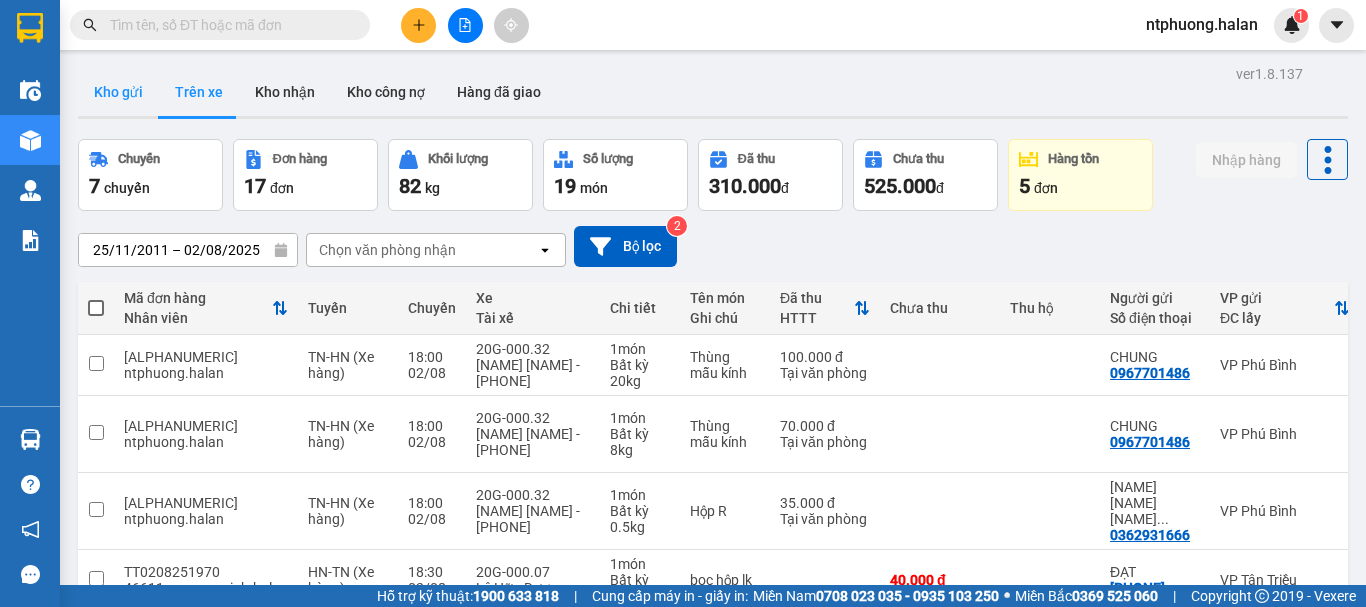 click on "Kho gửi" at bounding box center [118, 92] 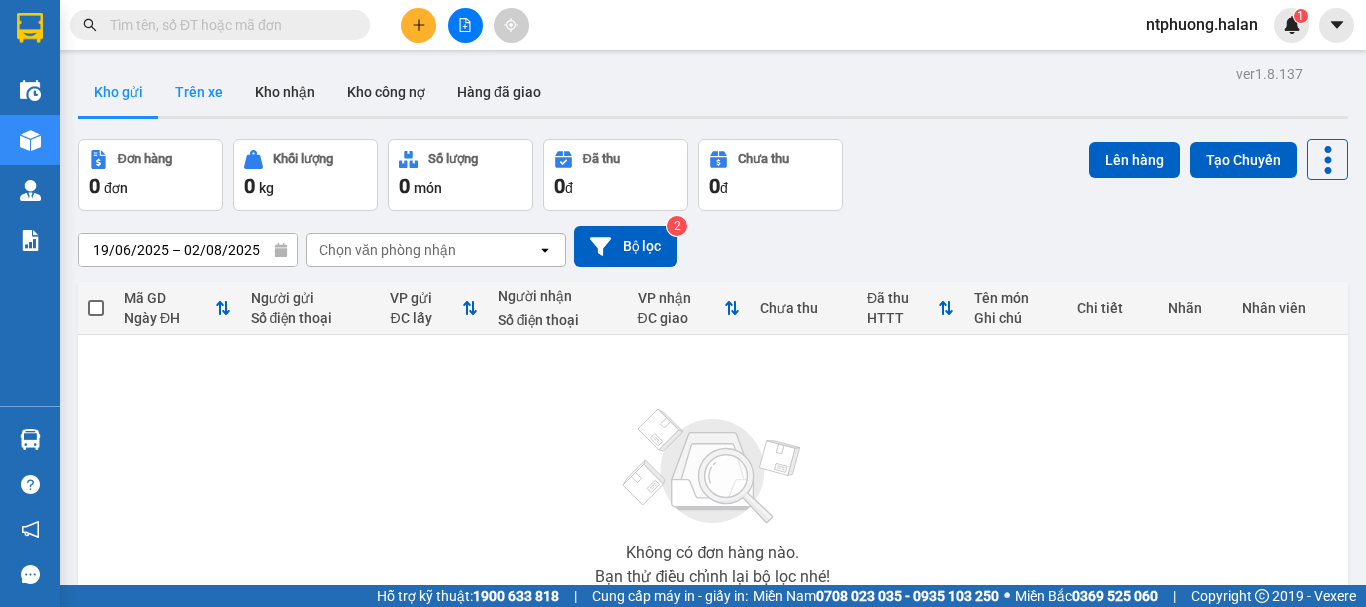 click on "Trên xe" at bounding box center [199, 92] 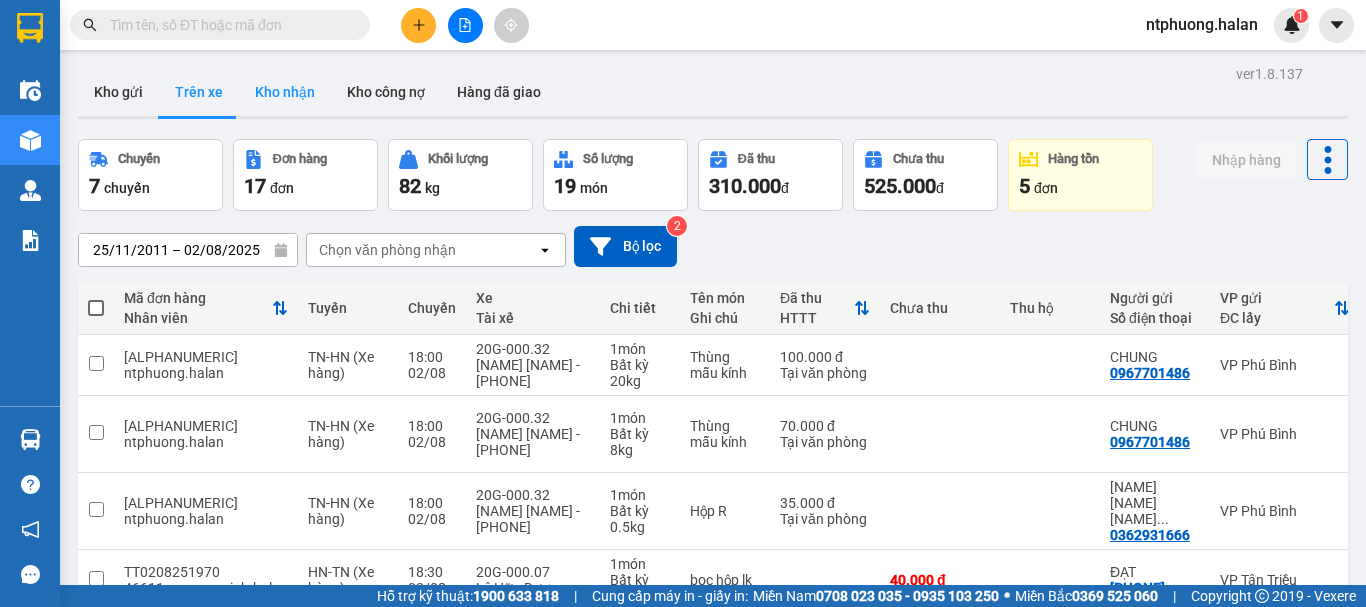 click on "Kho nhận" at bounding box center (285, 92) 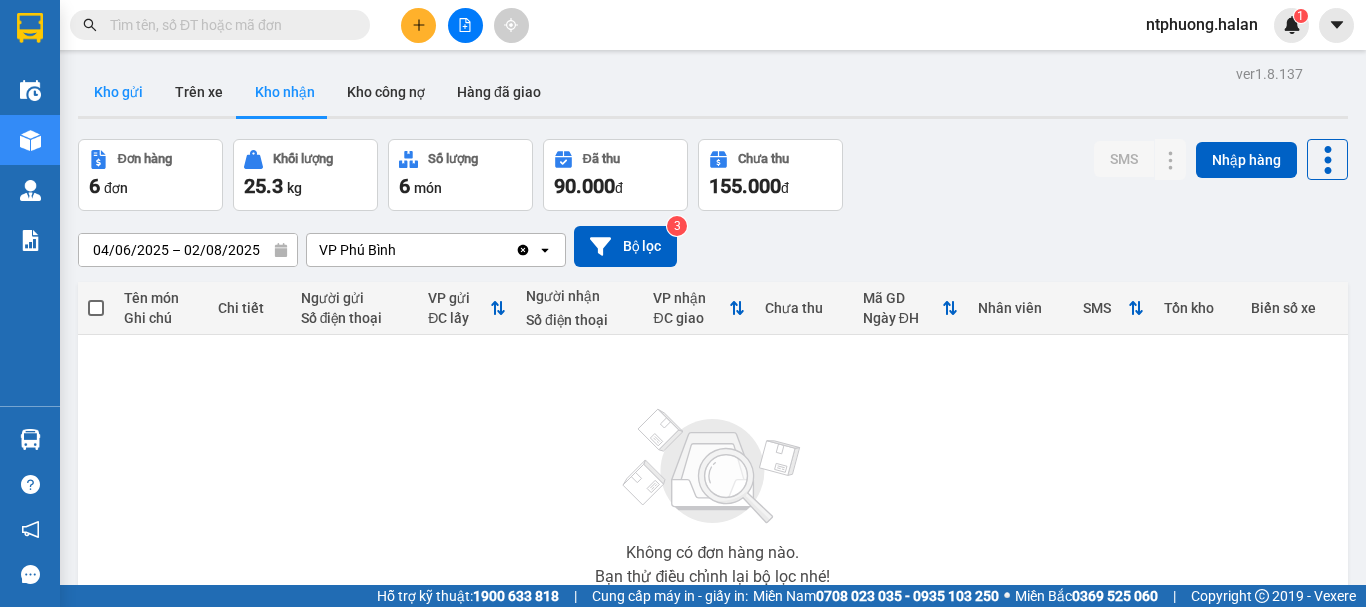 click on "Kho gửi" at bounding box center (118, 92) 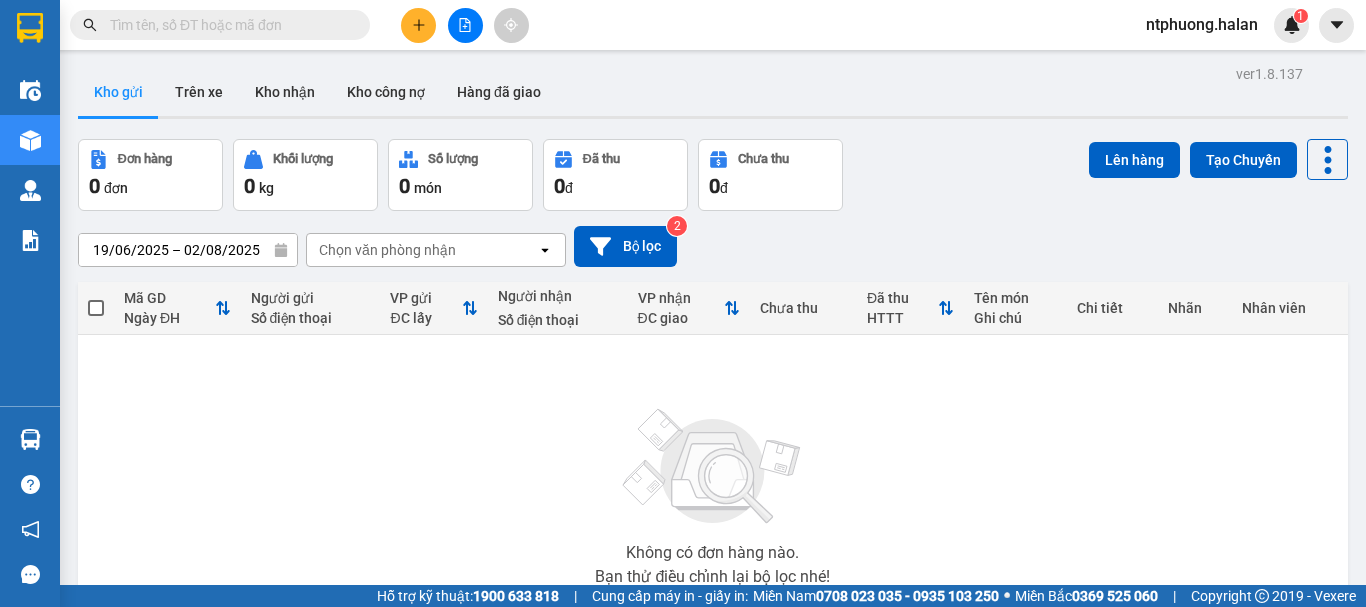 click at bounding box center (228, 25) 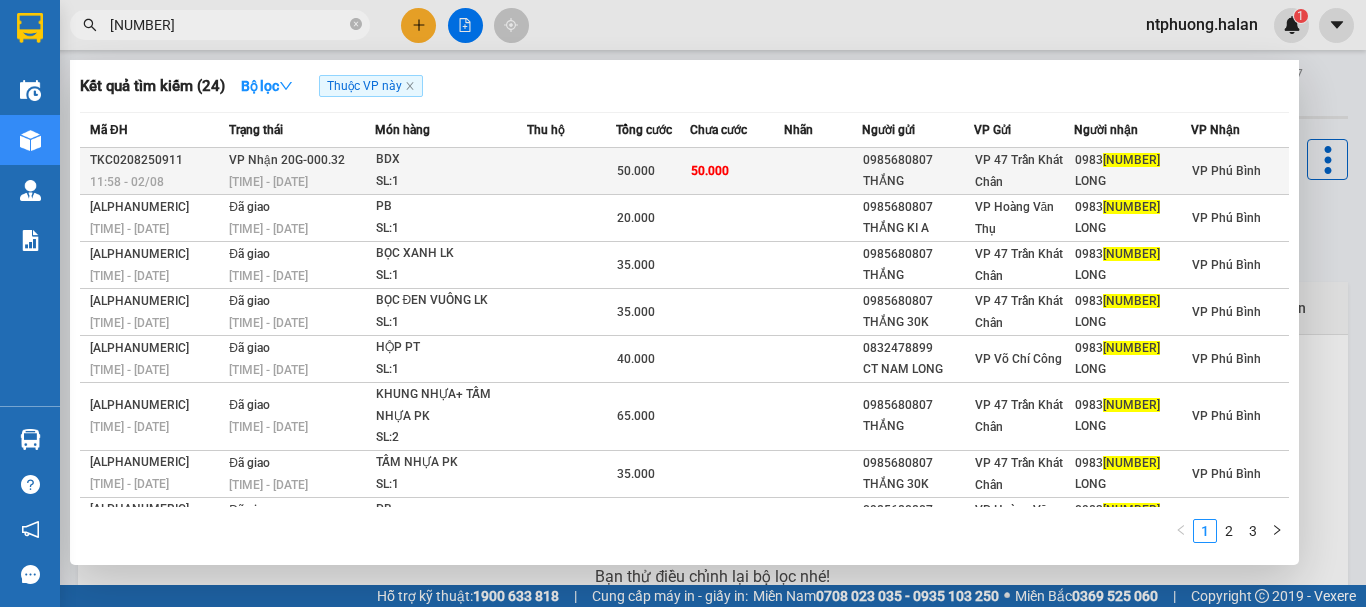type on "[NUMBER]" 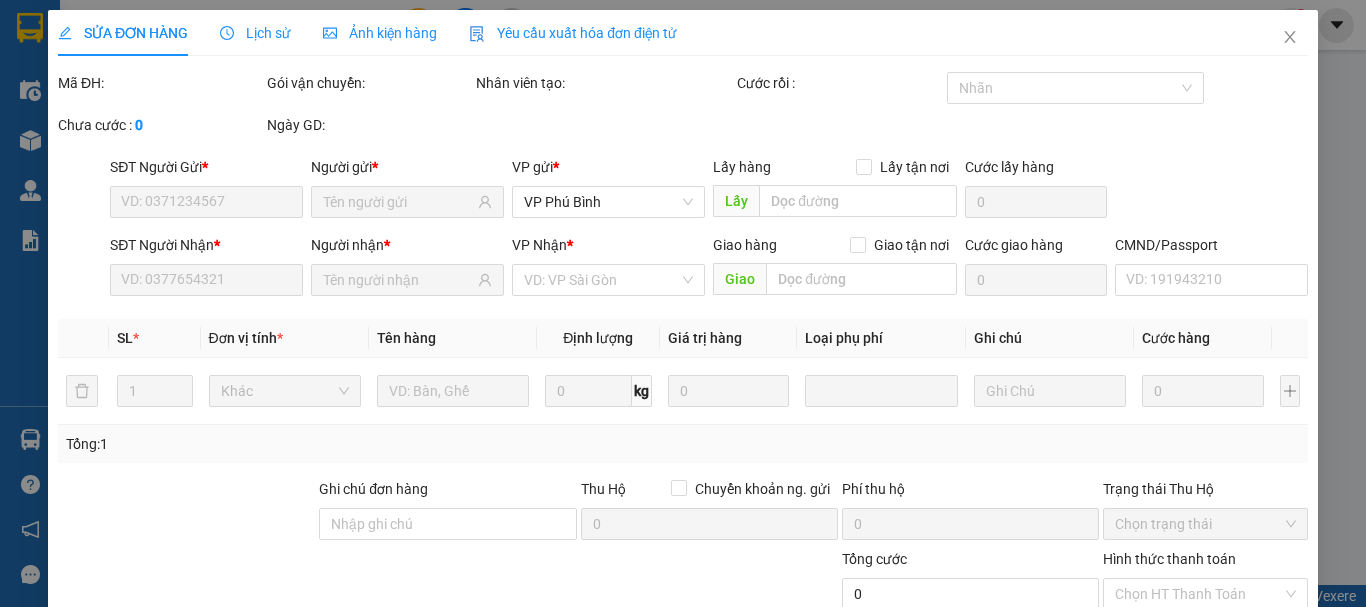 type on "0985680807" 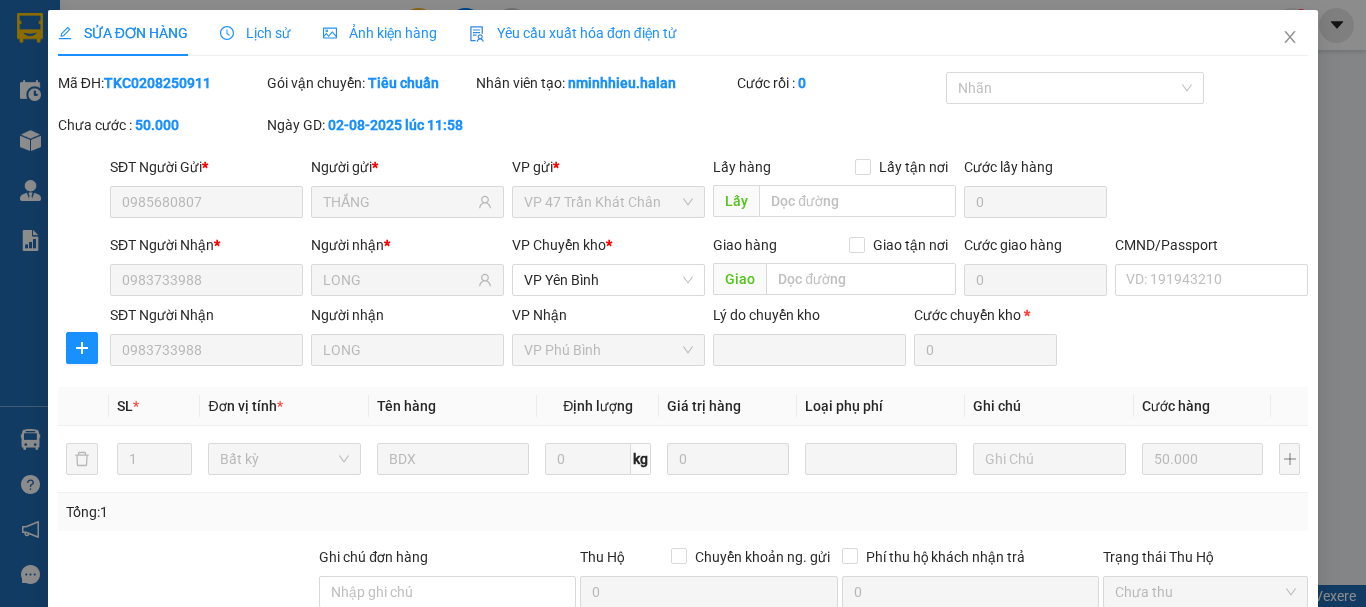 scroll, scrollTop: 245, scrollLeft: 0, axis: vertical 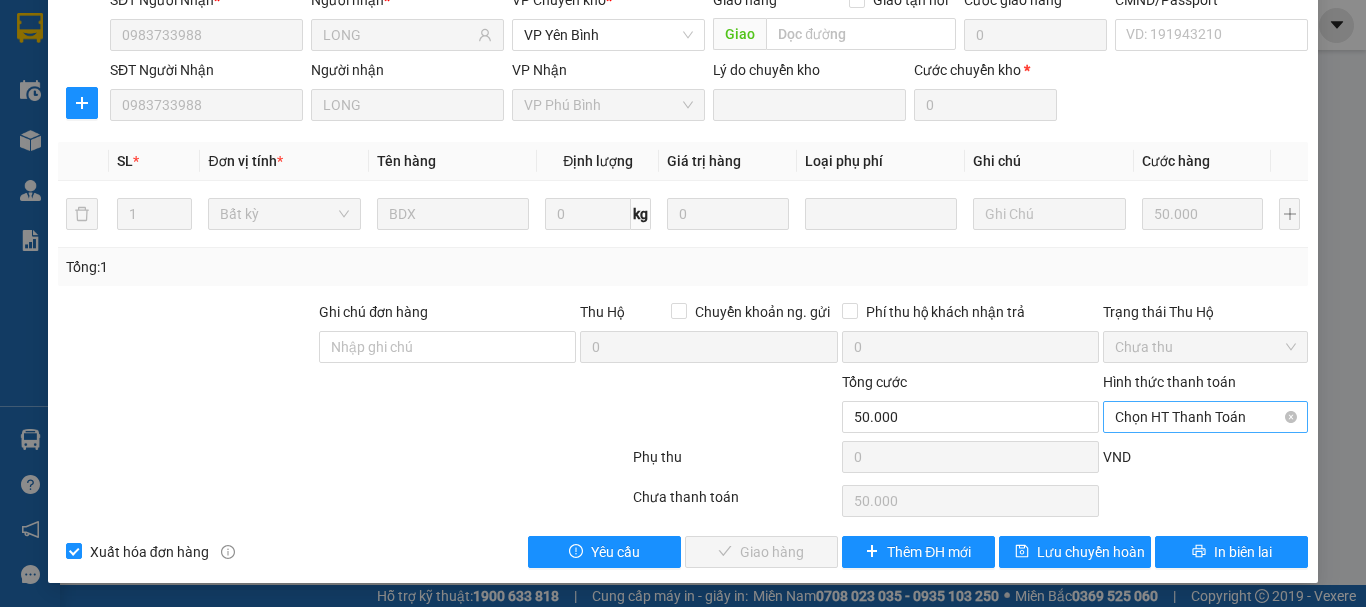 click on "Chọn HT Thanh Toán" at bounding box center (1205, 417) 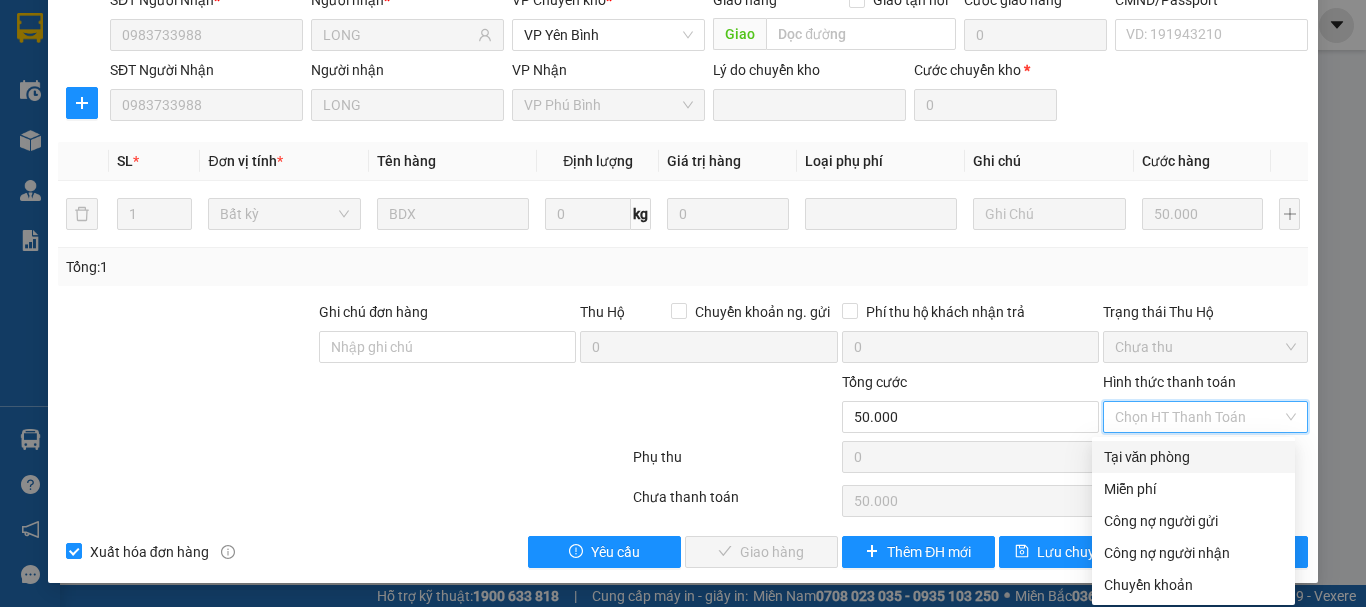 click on "Tại văn phòng" at bounding box center [1193, 457] 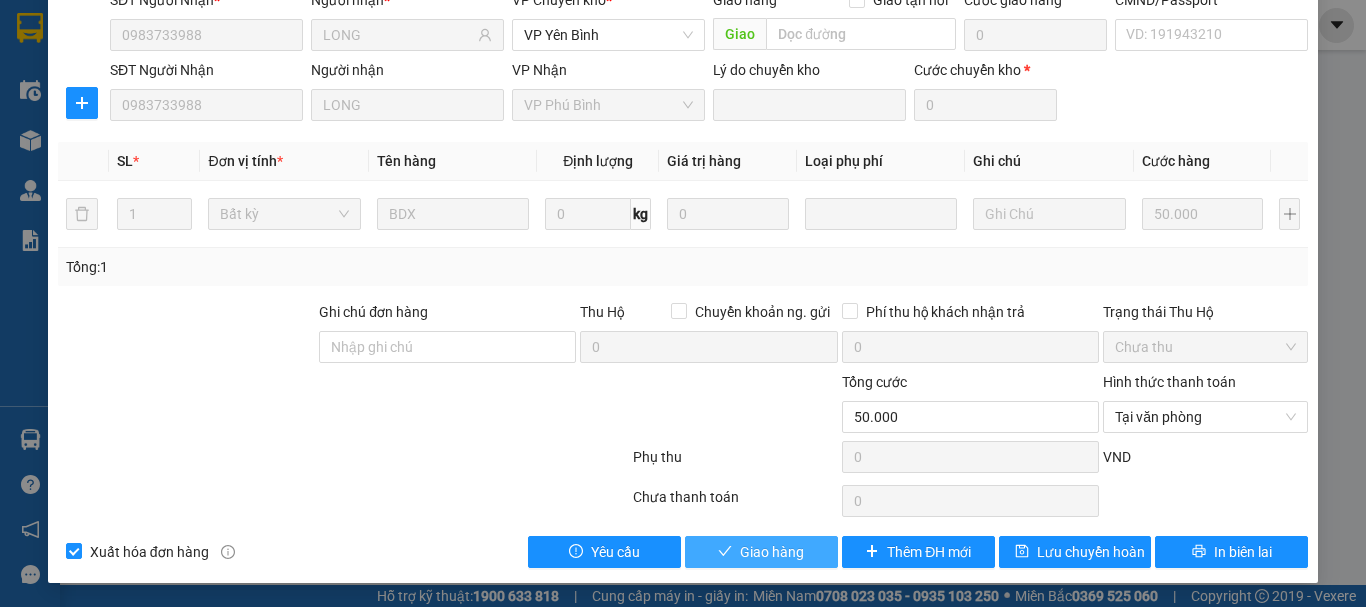 click on "Giao hàng" at bounding box center [772, 552] 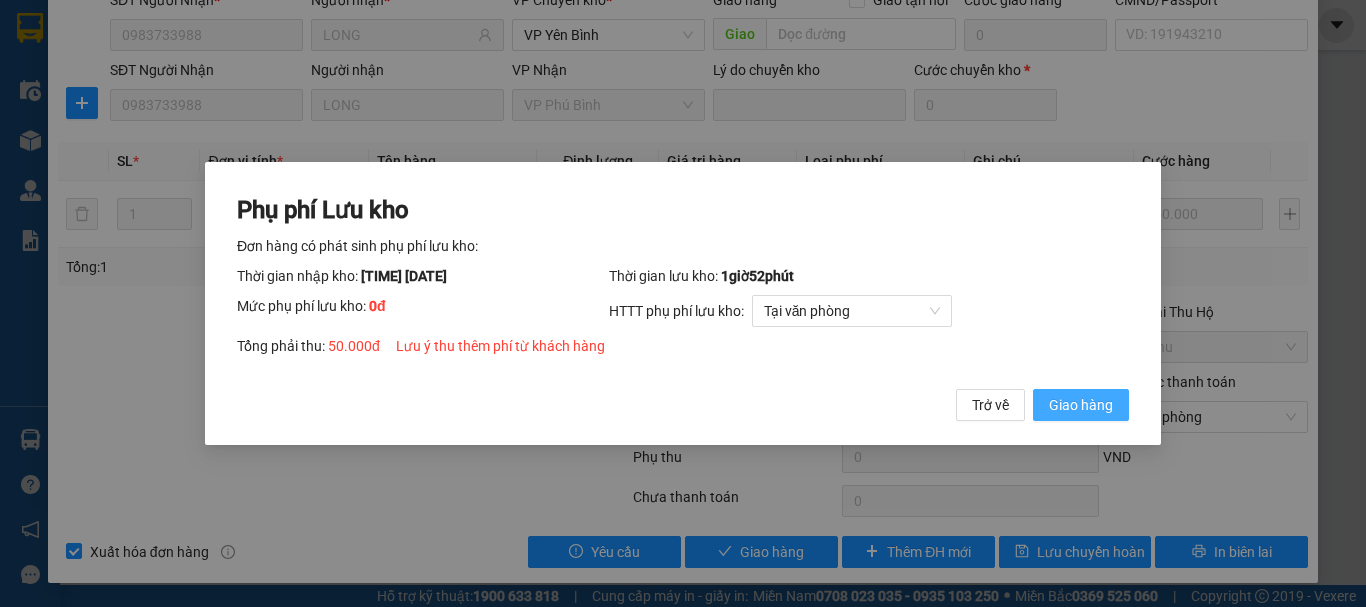 click on "Giao hàng" at bounding box center (1081, 405) 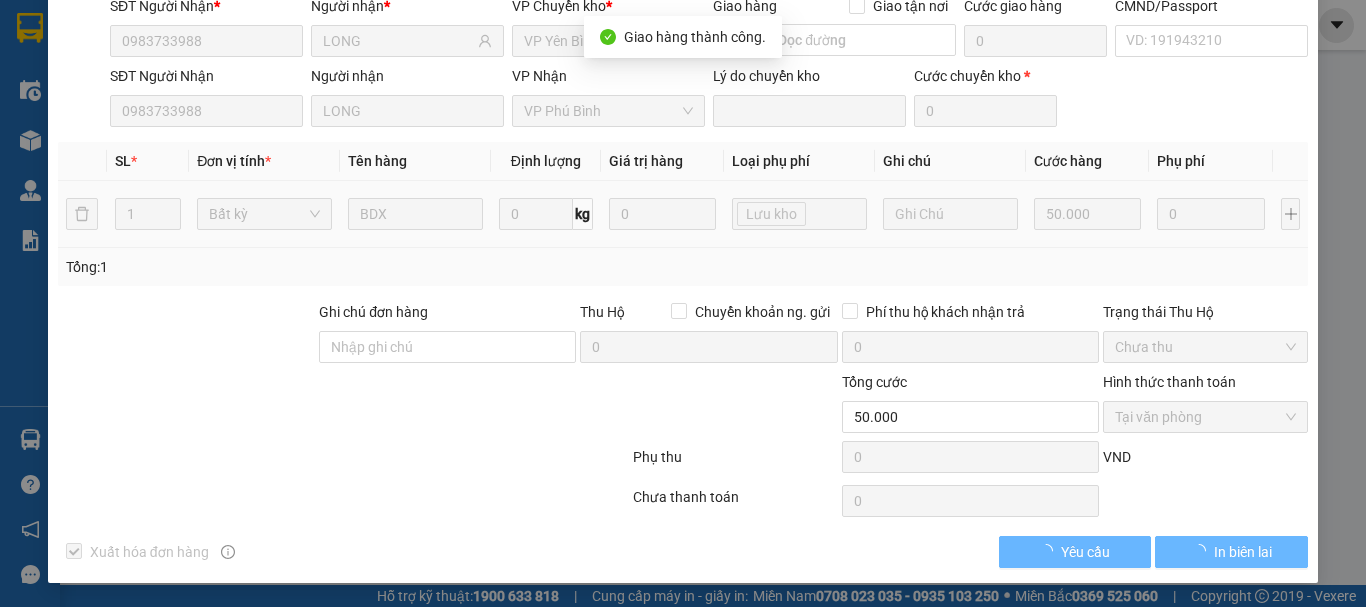 scroll, scrollTop: 239, scrollLeft: 0, axis: vertical 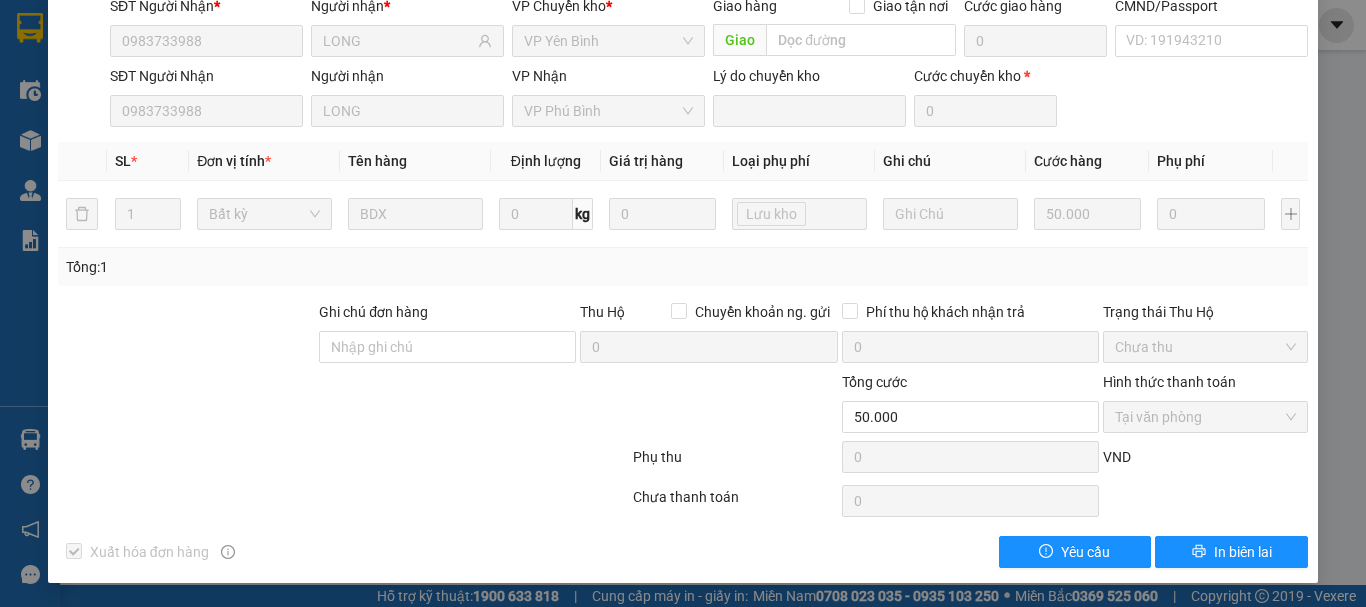 click on "Xuất hóa đơn hàng Yêu cầu In biên lai" at bounding box center (683, 552) 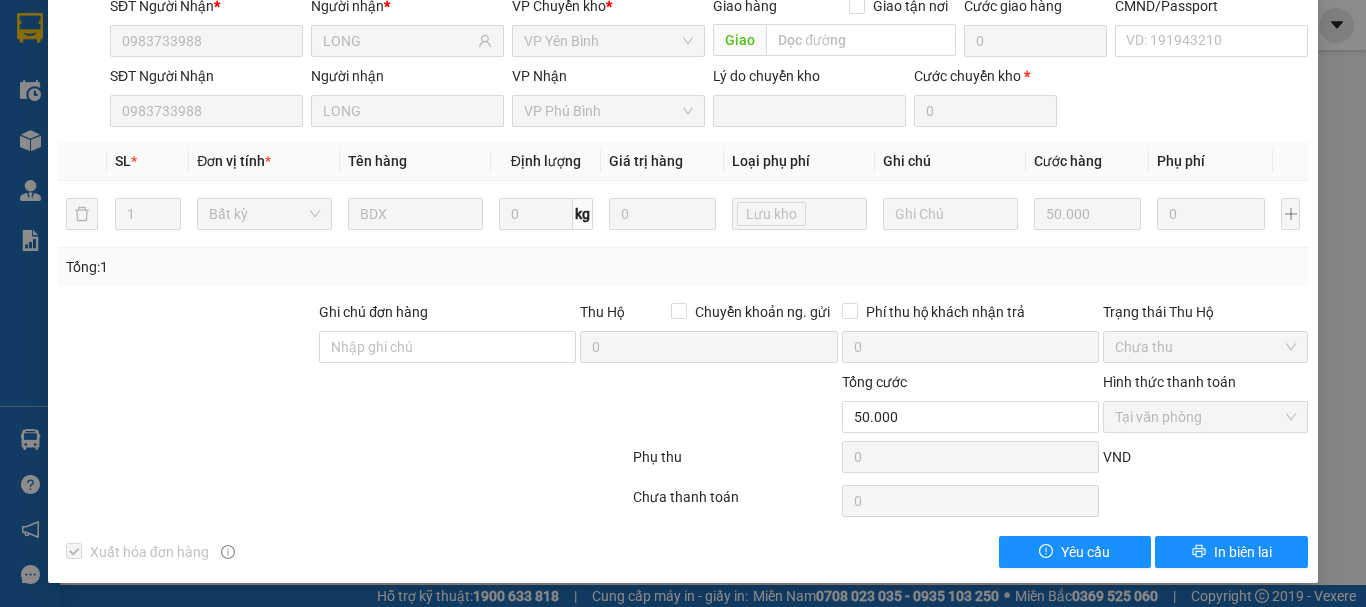 scroll, scrollTop: 0, scrollLeft: 0, axis: both 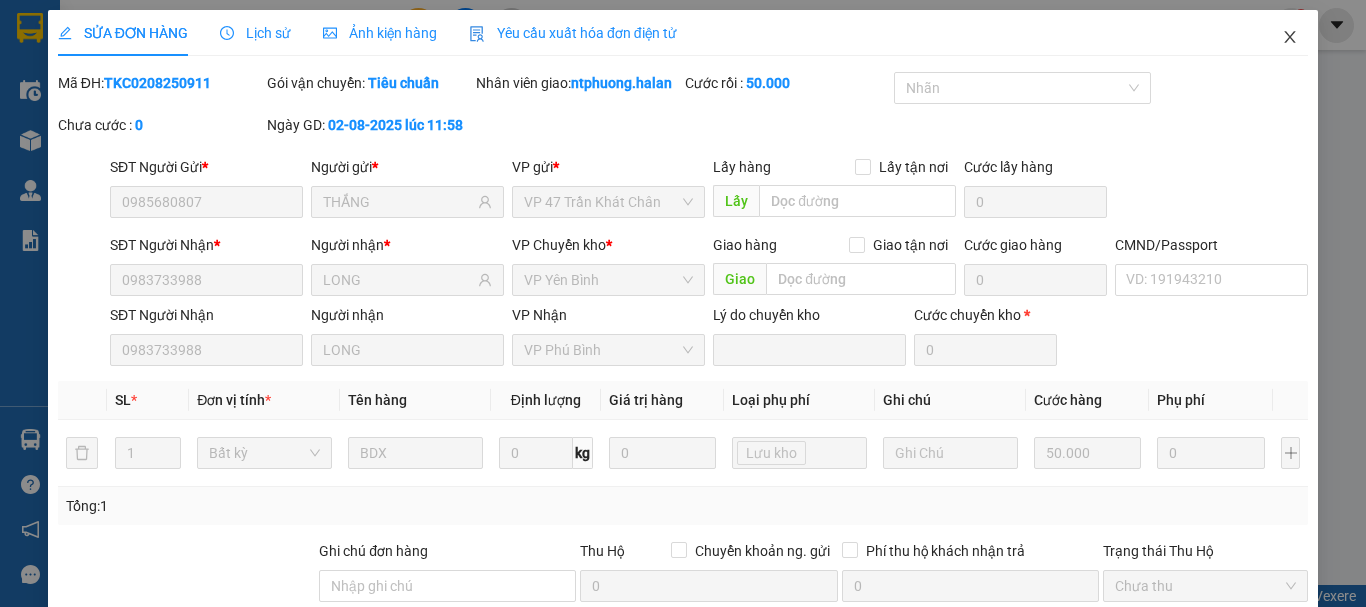 click 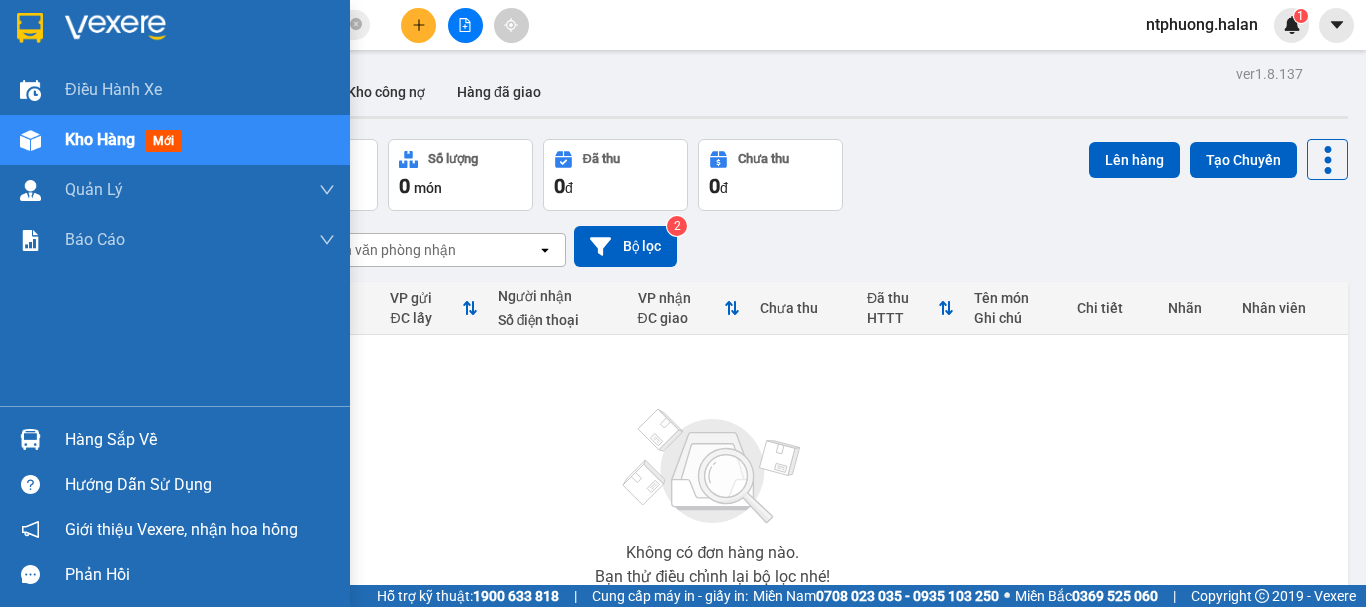 click on "Kho hàng" at bounding box center [100, 139] 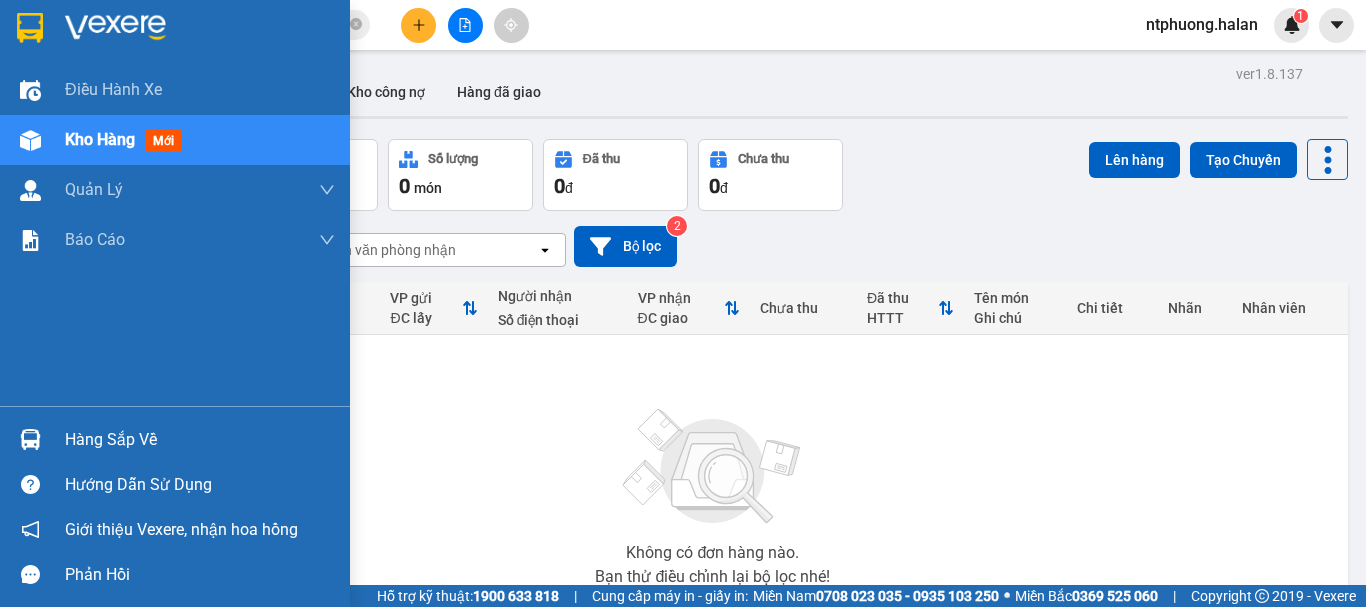 drag, startPoint x: 95, startPoint y: 436, endPoint x: 230, endPoint y: 454, distance: 136.19472 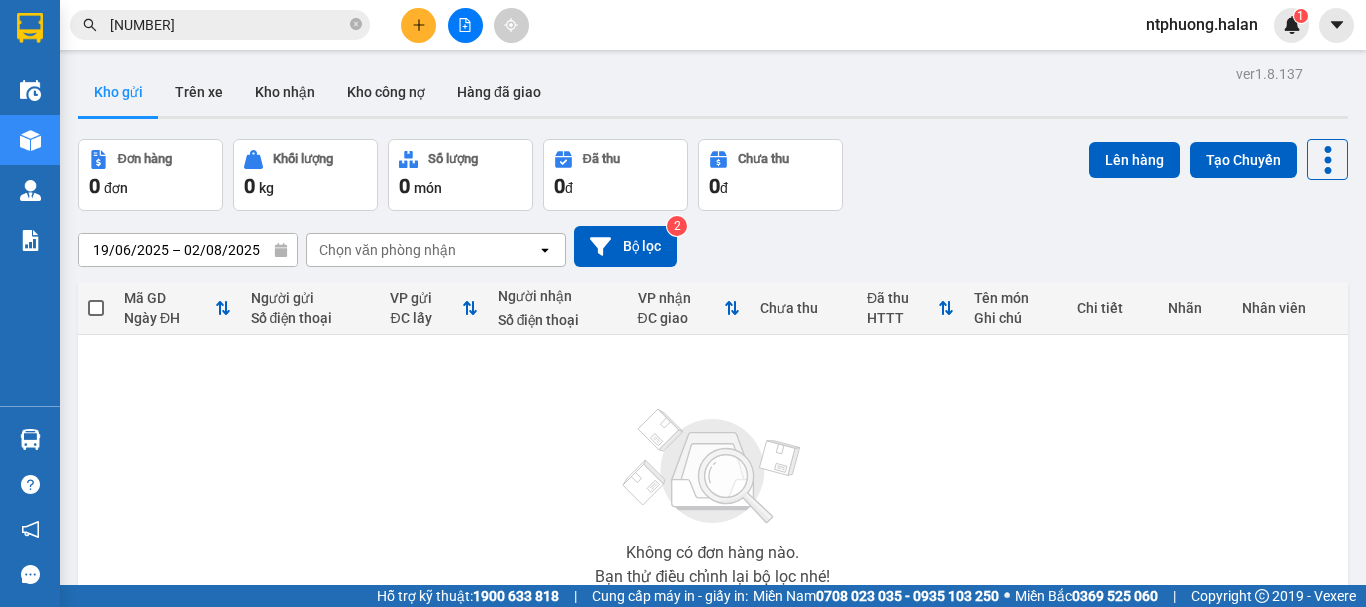 click on "Kết quả tìm kiếm ( 24 )  Bộ lọc  Thuộc VP này Mã ĐH Trạng thái Món hàng Thu hộ Tổng cước Chưa cước Nhãn Người gửi VP Gửi Người nhận VP Nhận [ALPHANUMERIC] [TIME] - [DATE] VP Nhận   [ALPHANUMERIC] [TIME] - [DATE] [ITEM] SL:  1 [PRICE] [PRICE] [PHONE] [NAME] VP [ADDRESS] [PHONE] [NAME] VP [NAME] [ALPHANUMERIC] [TIME] - [DATE] Đã giao   [TIME] - [DATE] [ITEM] SL:  1 [PRICE] [PHONE] [NAME] KI A VP [NAME] [PHONE] [NAME] VP [NAME] [ALPHANUMERIC] [TIME] - [DATE] Đã giao   [TIME] - [DATE] [ITEM] SL:  1 [PRICE] [PHONE] [NAME] VP [ADDRESS] [PHONE] [NAME] VP [NAME] [ALPHANUMERIC] [TIME] - [DATE] Đã giao   [TIME] - [DATE] [ITEM] SL:  1 [PRICE] [PHONE] [NAME] [NUMBER] VP [ADDRESS] [PHONE] [NAME] VP [NAME] [ALPHANUMERIC] [TIME] - [DATE] Đã giao   [TIME] - [DATE] [ITEM] SL:  1 [PRICE] [PHONE] [NAME] VP [ADDRESS] [PHONE] [NAME] VP [NAME] [ALPHANUMERIC] [TIME] - [DATE] Đã giao   [TIME] - [DATE]" at bounding box center [683, 303] 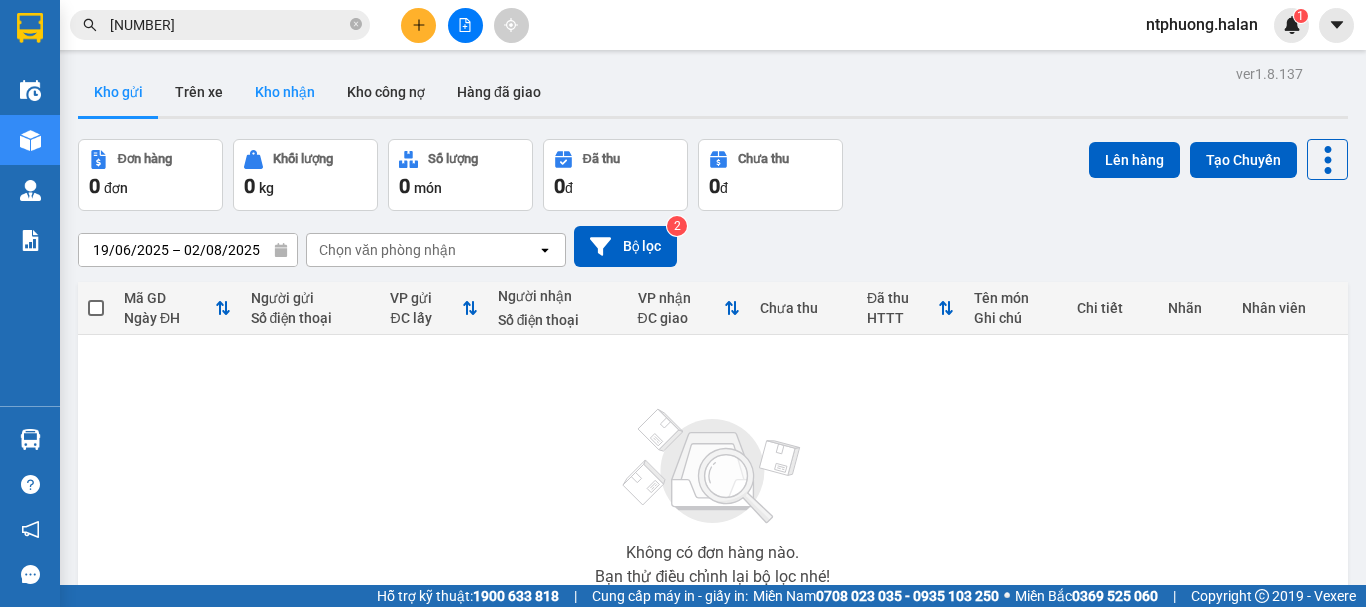click on "Kho nhận" at bounding box center (285, 92) 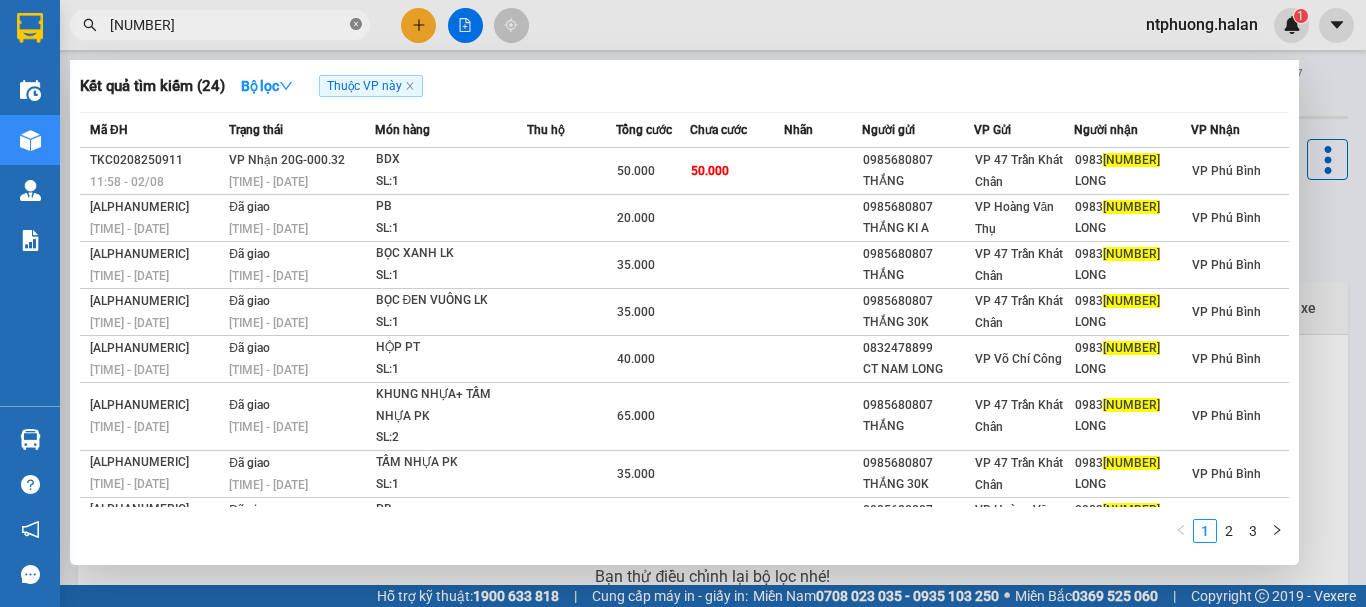 click 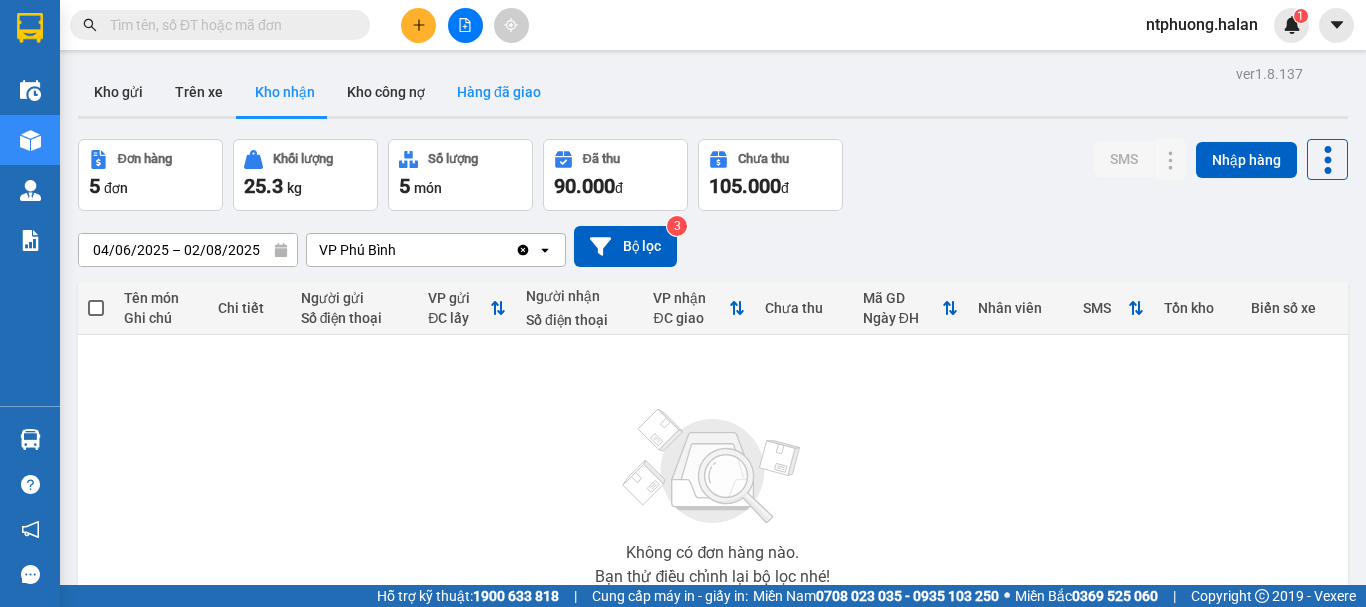 click on "Hàng đã giao" at bounding box center (499, 92) 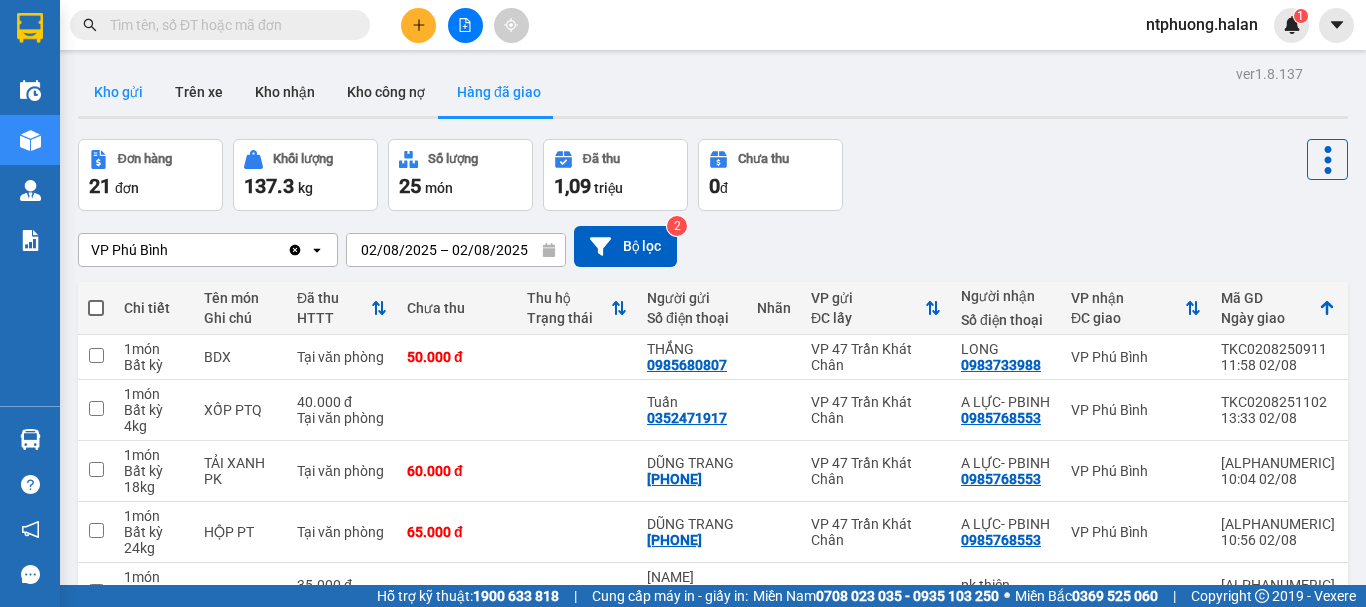 click on "Kho gửi" at bounding box center [118, 92] 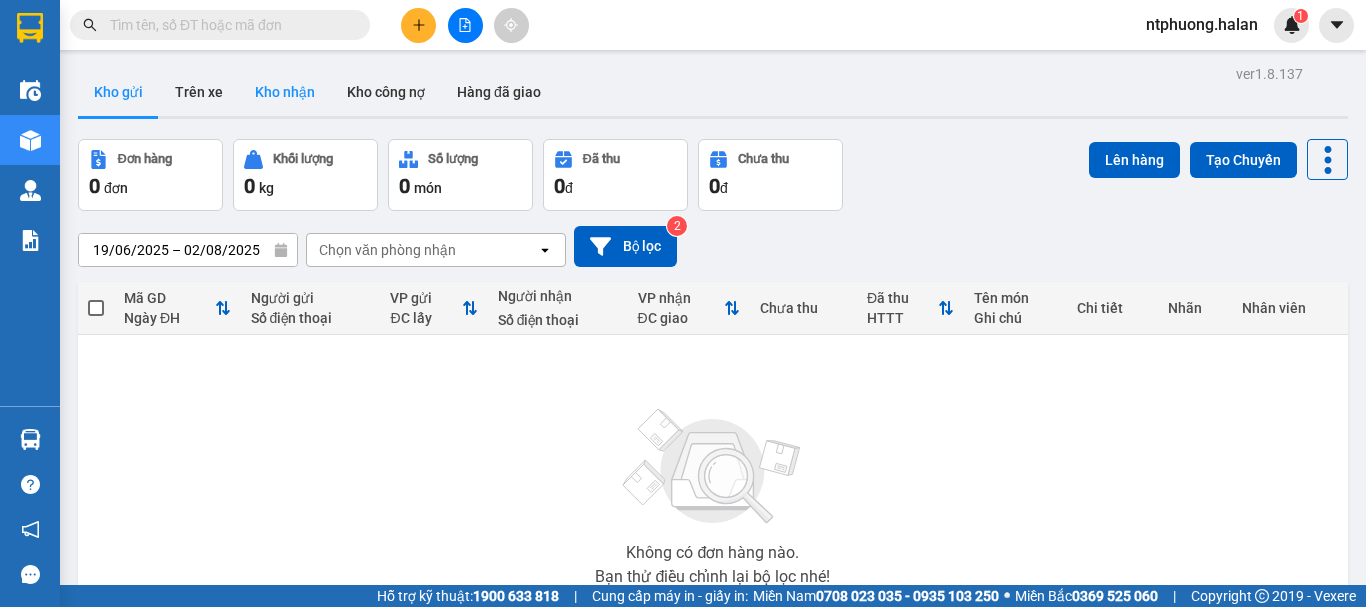 click on "Kho nhận" at bounding box center [285, 92] 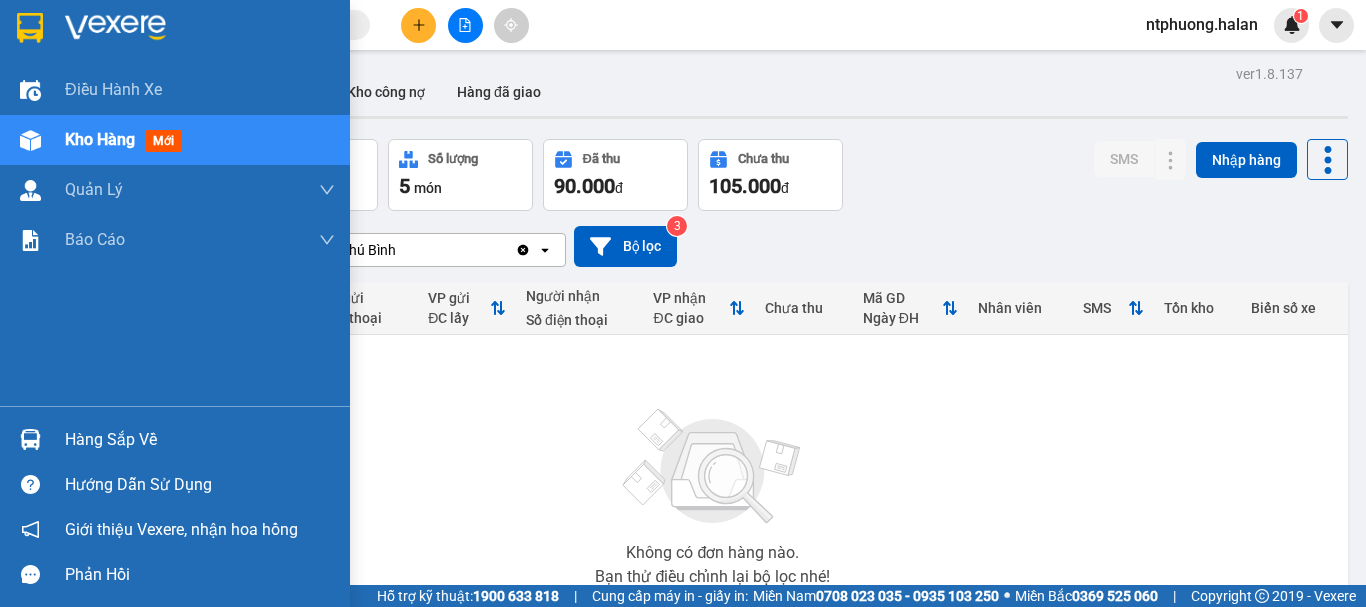 drag, startPoint x: 100, startPoint y: 443, endPoint x: 497, endPoint y: 479, distance: 398.6289 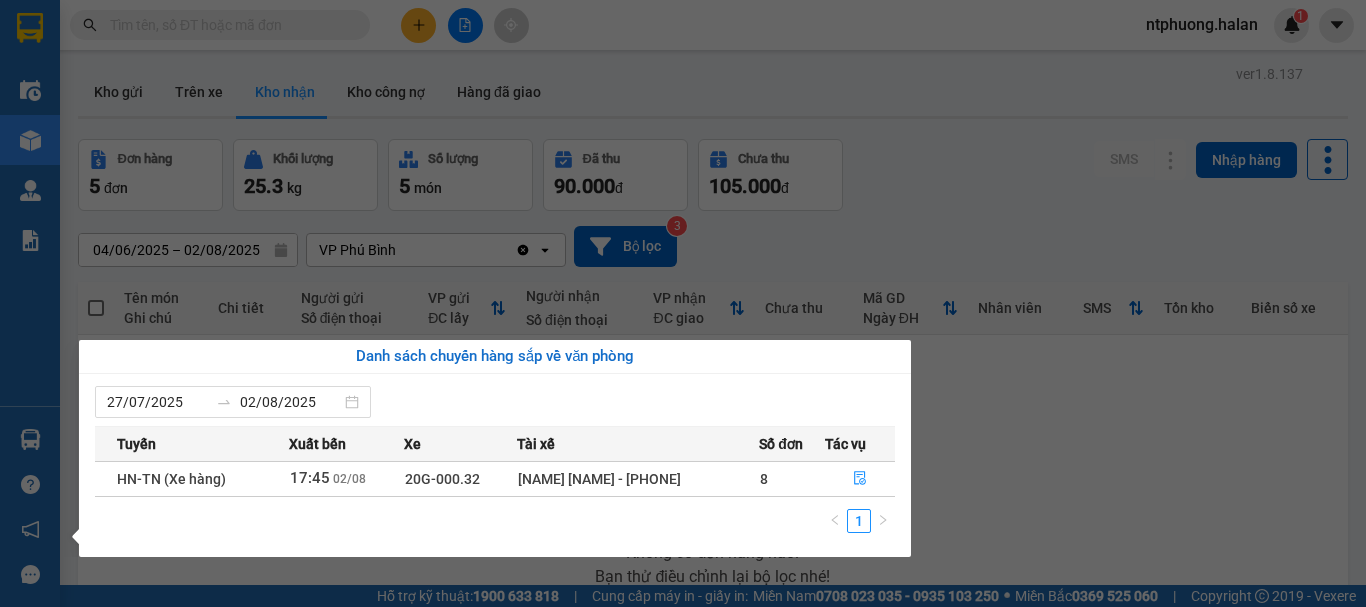 click on "Kết quả tìm kiếm ( 24 )  Bộ lọc  Thuộc VP này Mã ĐH Trạng thái Món hàng Thu hộ Tổng cước Chưa cước Nhãn Người gửi VP Gửi Người nhận VP Nhận [ALPHANUMERIC] [TIME] - [DATE] VP Nhận   [ALPHANUMERIC] [TIME] - [DATE] [ITEM] SL:  1 [PRICE] [PRICE] [PHONE] [NAME] VP [ADDRESS] [PHONE] [NAME] VP [NAME] [ALPHANUMERIC] [TIME] - [DATE] Đã giao   [TIME] - [DATE] [ITEM] SL:  1 [PRICE] [PHONE] [NAME] KI A VP [NAME] [PHONE] [NAME] VP [NAME] [ALPHANUMERIC] [TIME] - [DATE] Đã giao   [TIME] - [DATE] [ITEM] SL:  1 [PRICE] [PHONE] [NAME] VP [ADDRESS] [PHONE] [NAME] VP [NAME] [ALPHANUMERIC] [TIME] - [DATE] Đã giao   [TIME] - [DATE] [ITEM] SL:  1 [PRICE] [PHONE] [NAME] [NUMBER] VP [ADDRESS] [PHONE] [NAME] VP [NAME] [ALPHANUMERIC] [TIME] - [DATE] Đã giao   [TIME] - [DATE]" at bounding box center [683, 303] 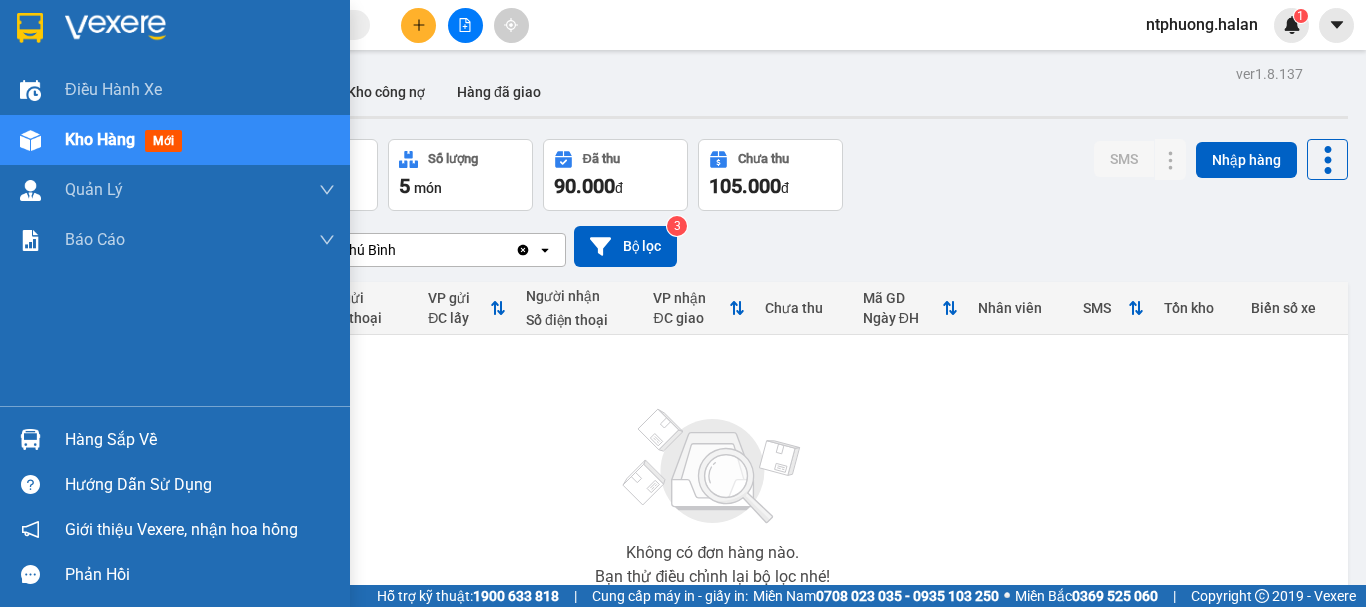 drag, startPoint x: 83, startPoint y: 435, endPoint x: 233, endPoint y: 445, distance: 150.33296 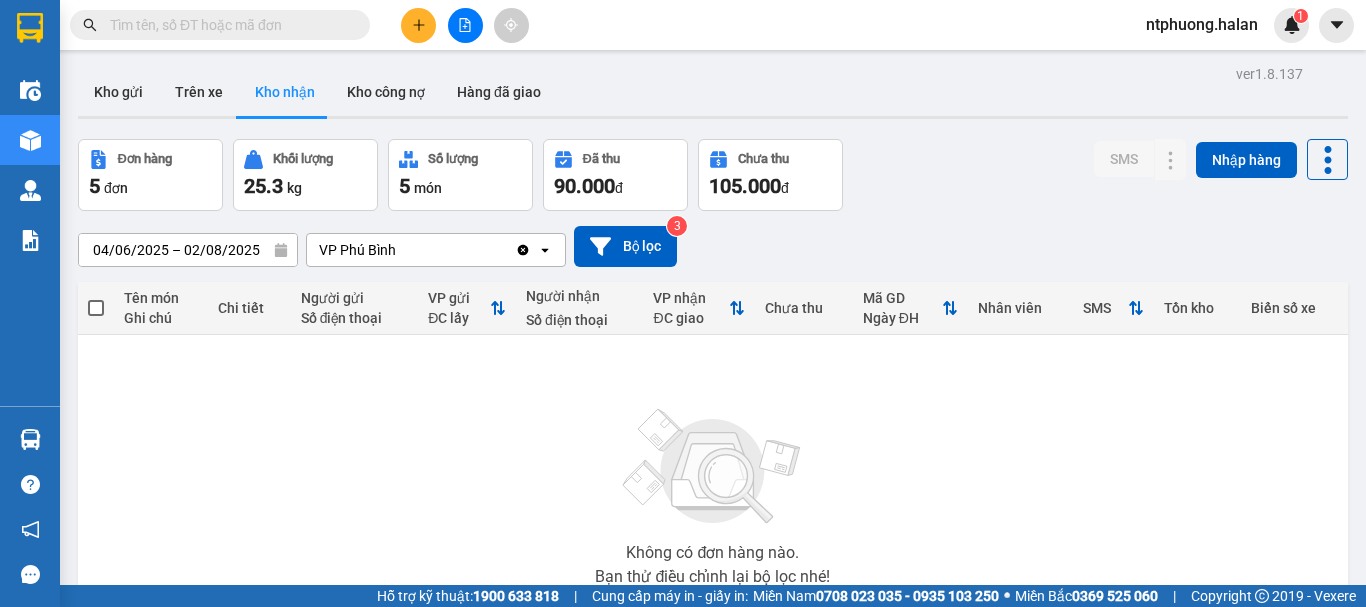 drag, startPoint x: 1139, startPoint y: 447, endPoint x: 657, endPoint y: 326, distance: 496.95572 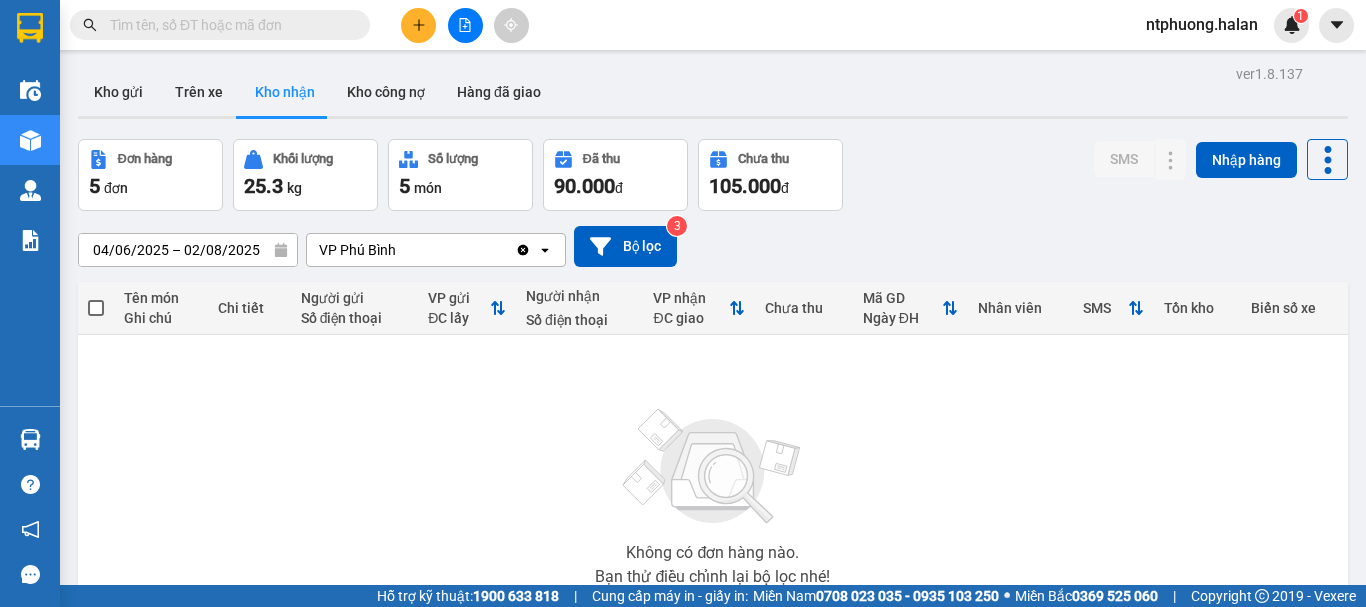 click on "Kết quả tìm kiếm ( 24 )  Bộ lọc  Thuộc VP này Mã ĐH Trạng thái Món hàng Thu hộ Tổng cước Chưa cước Nhãn Người gửi VP Gửi Người nhận VP Nhận [ALPHANUMERIC] [TIME] - [DATE] VP Nhận   [ALPHANUMERIC] [TIME] - [DATE] [ITEM] SL:  1 [PRICE] [PRICE] [PHONE] [NAME] VP [ADDRESS] [PHONE] [NAME] VP [NAME] [ALPHANUMERIC] [TIME] - [DATE] Đã giao   [TIME] - [DATE] [ITEM] SL:  1 [PRICE] [PHONE] [NAME] KI A VP [NAME] [PHONE] [NAME] VP [NAME] [ALPHANUMERIC] [TIME] - [DATE] Đã giao   [TIME] - [DATE] [ITEM] SL:  1 [PRICE] [PHONE] [NAME] VP [ADDRESS] [PHONE] [NAME] VP [NAME] [ALPHANUMERIC] [TIME] - [DATE] Đã giao   [TIME] - [DATE] [ITEM] SL:  1 [PRICE] [PHONE] [NAME] [NUMBER] VP [ADDRESS] [PHONE] [NAME] VP [NAME] [ALPHANUMERIC] [TIME] - [DATE] Đã giao   [TIME] - [DATE]" at bounding box center (683, 303) 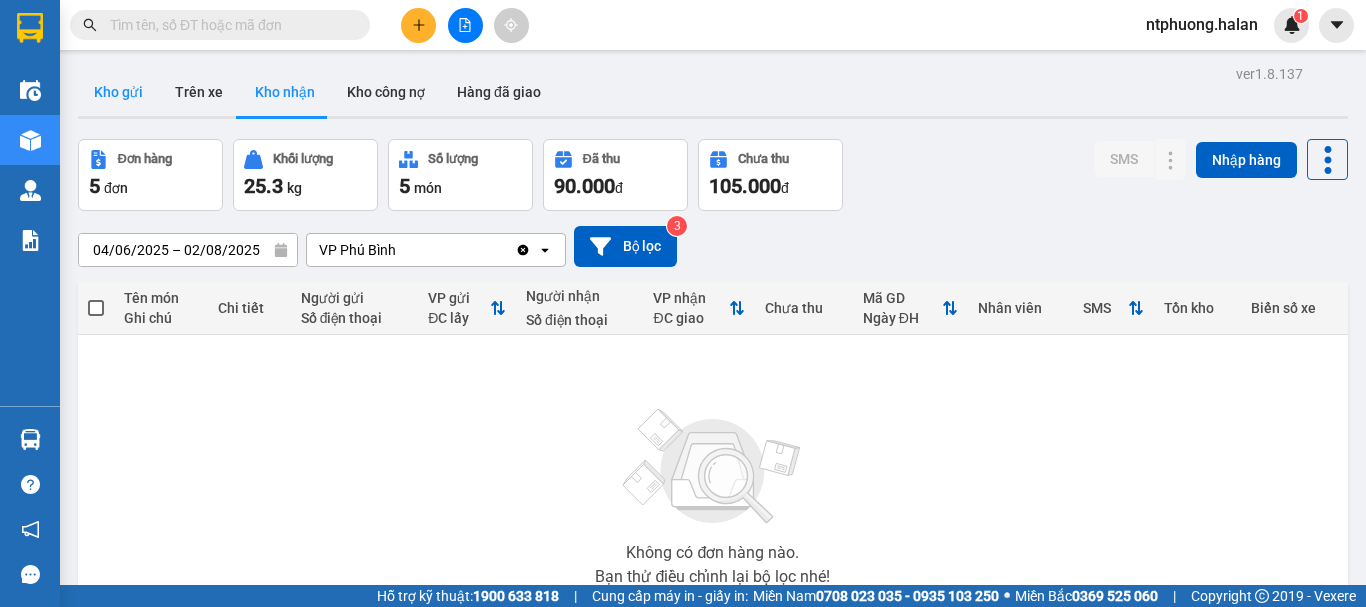 click on "Kho gửi" at bounding box center [118, 92] 